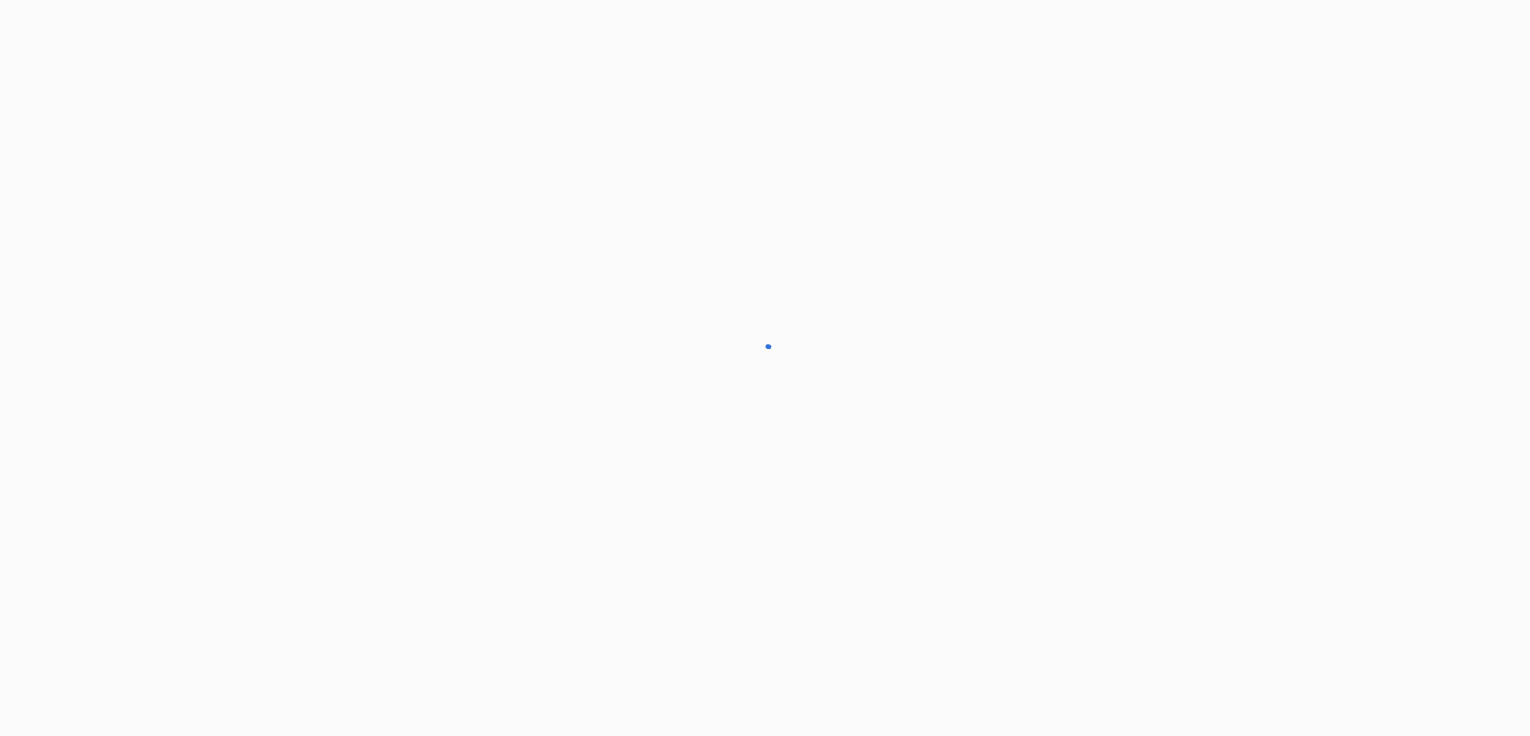 scroll, scrollTop: 0, scrollLeft: 0, axis: both 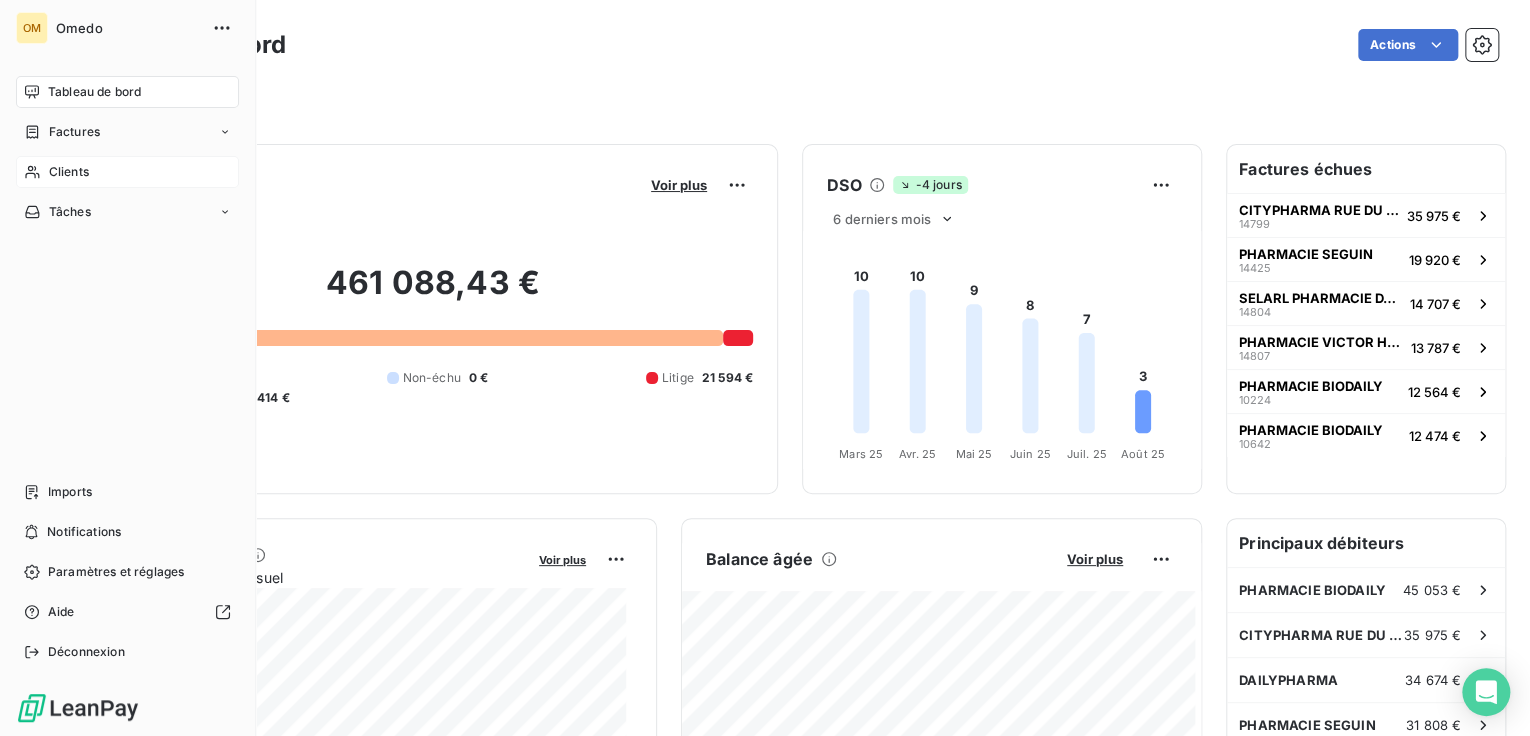 click on "Clients" at bounding box center [69, 172] 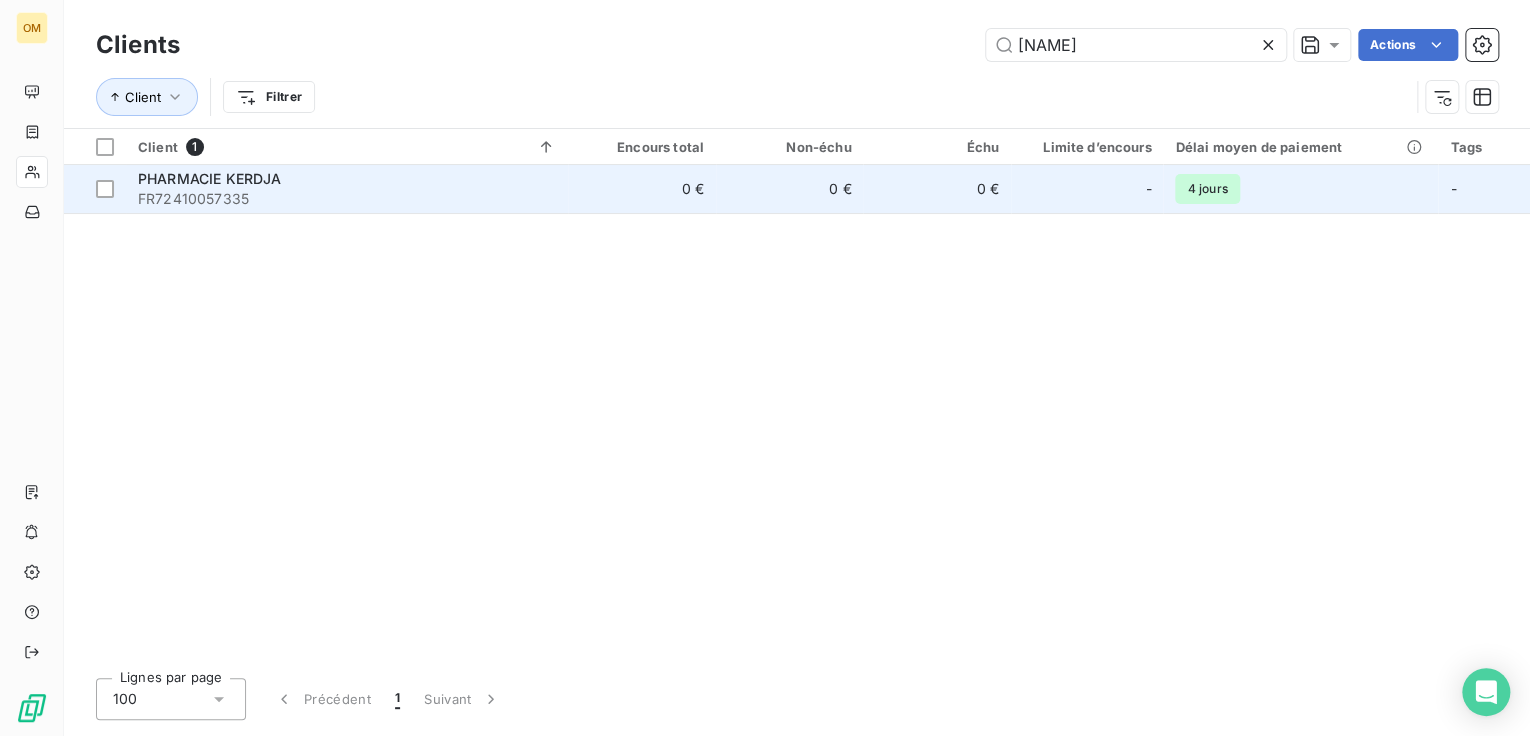 type on "[NAME]" 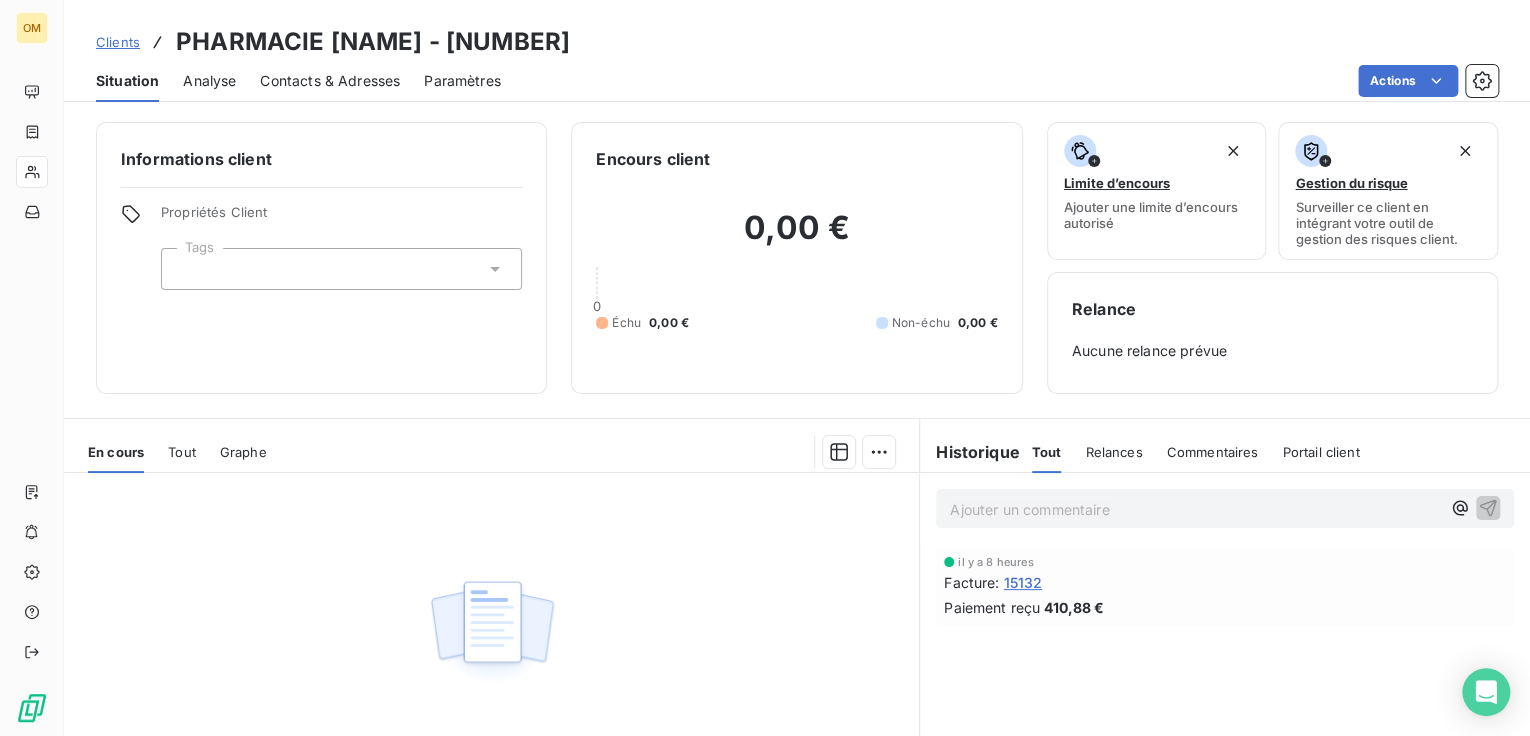 click on "15132" at bounding box center [1022, 582] 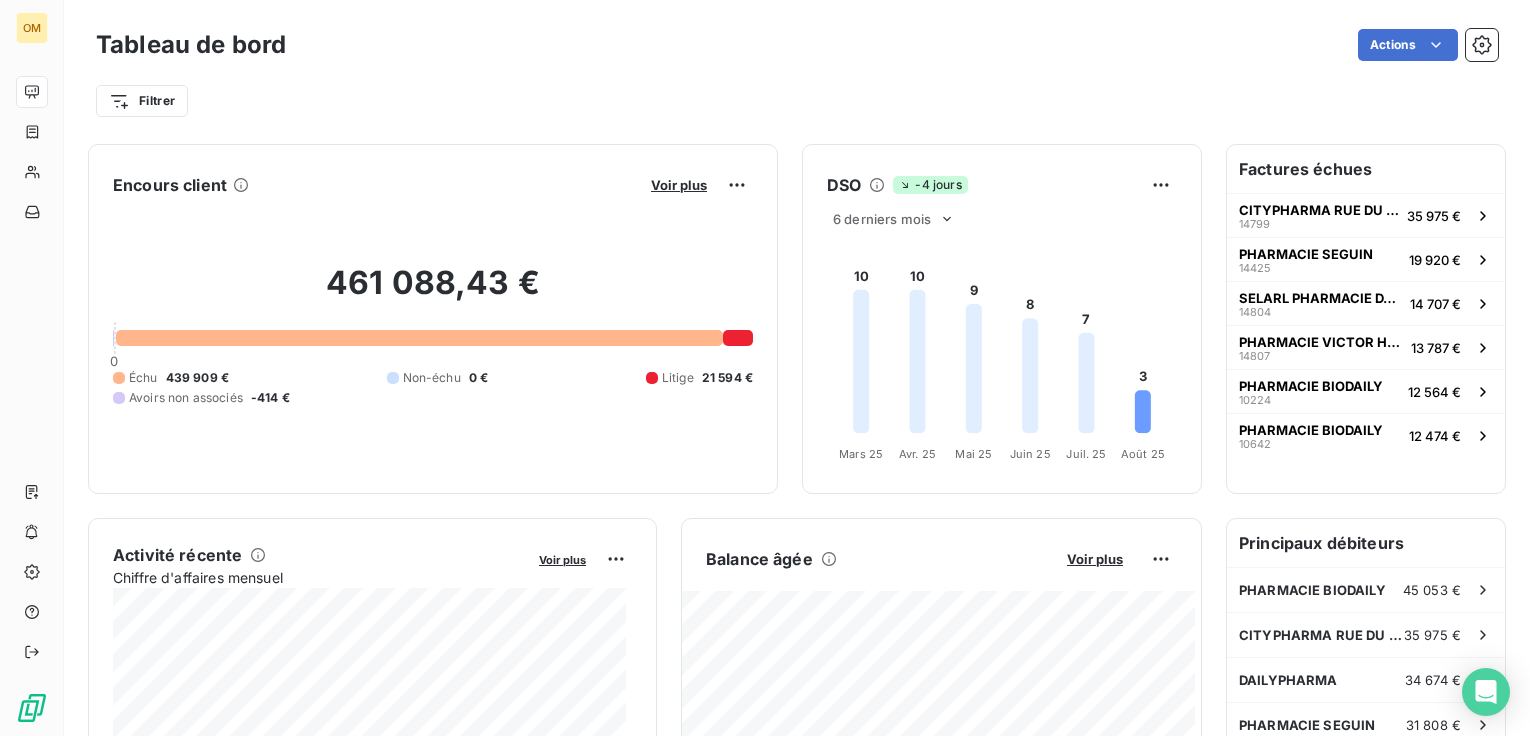 scroll, scrollTop: 0, scrollLeft: 0, axis: both 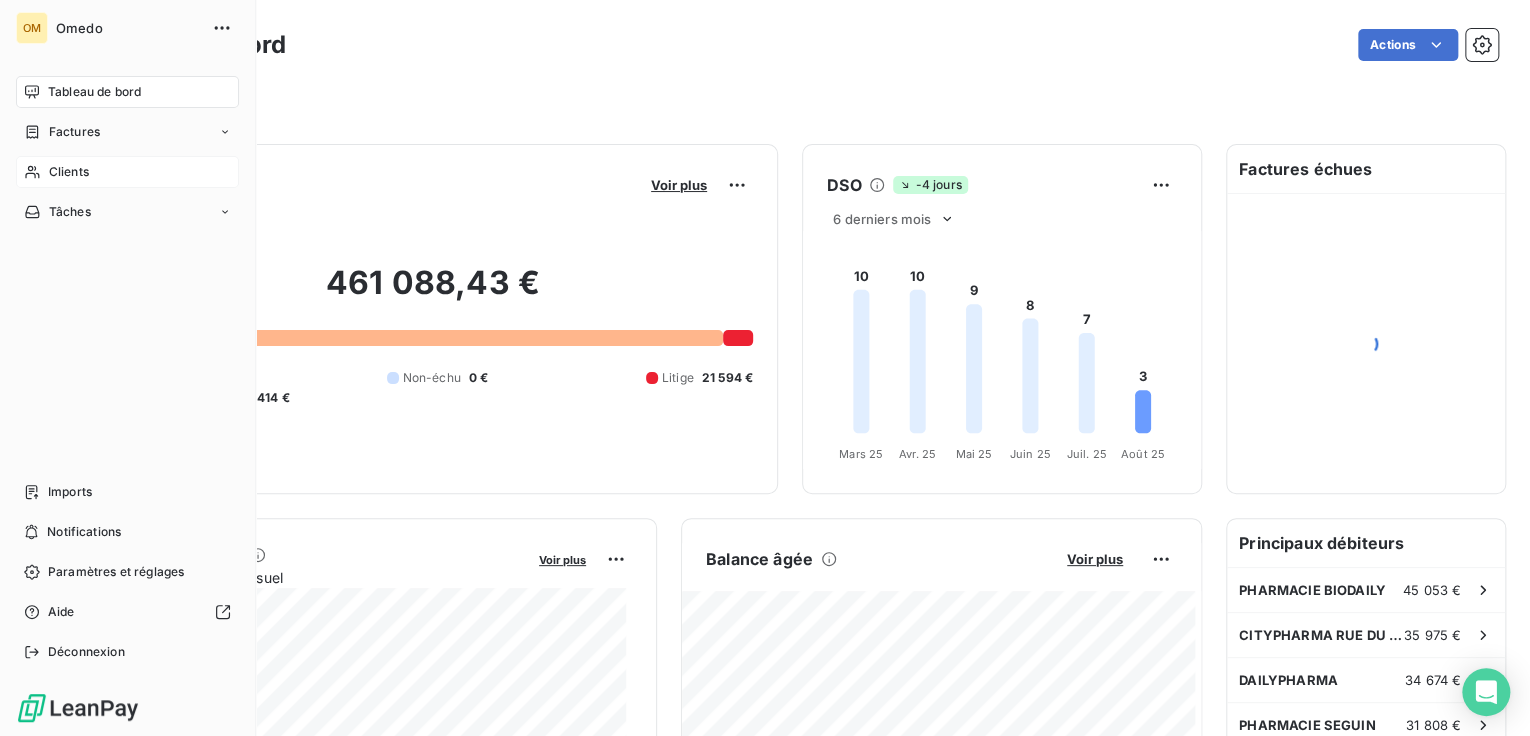 click on "Clients" at bounding box center (127, 172) 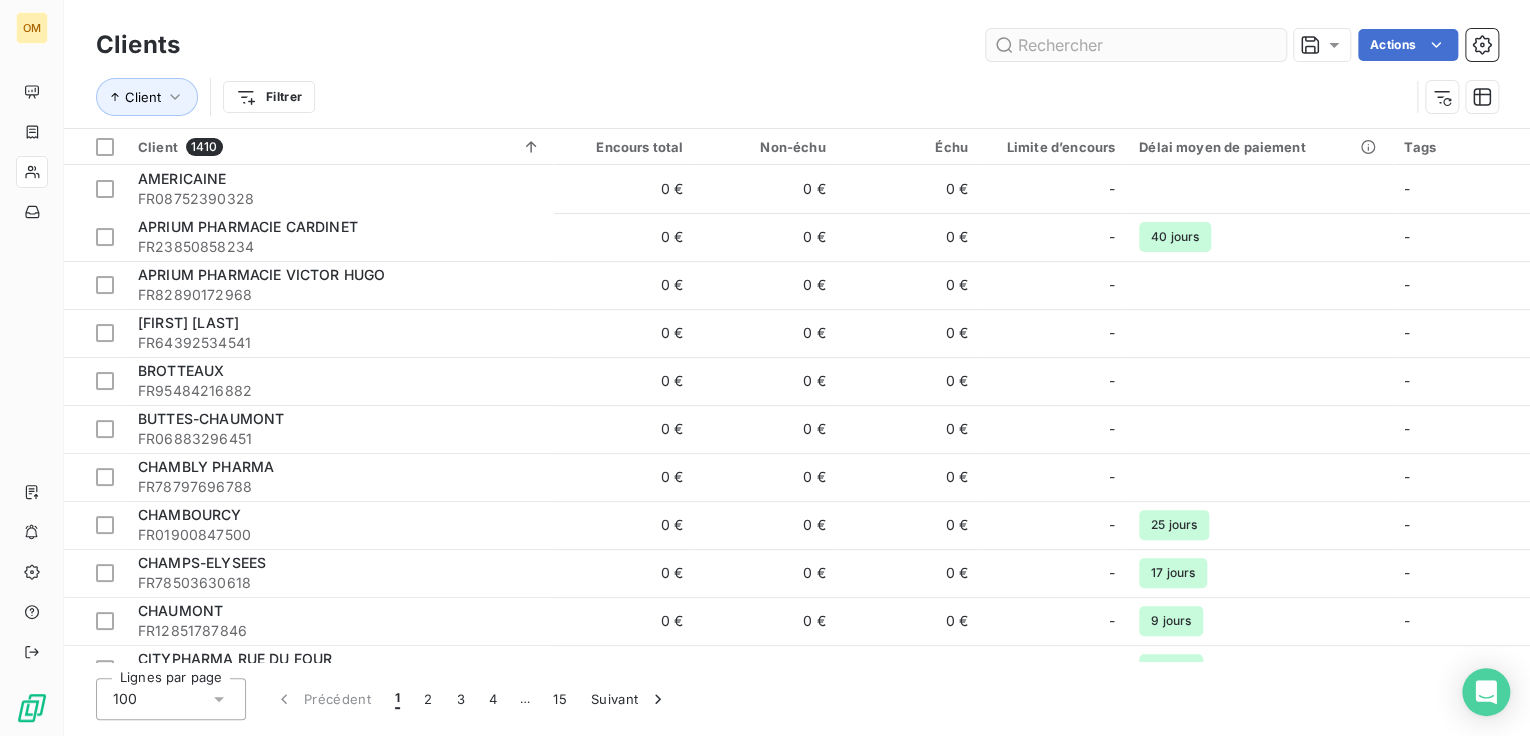 click at bounding box center [1136, 45] 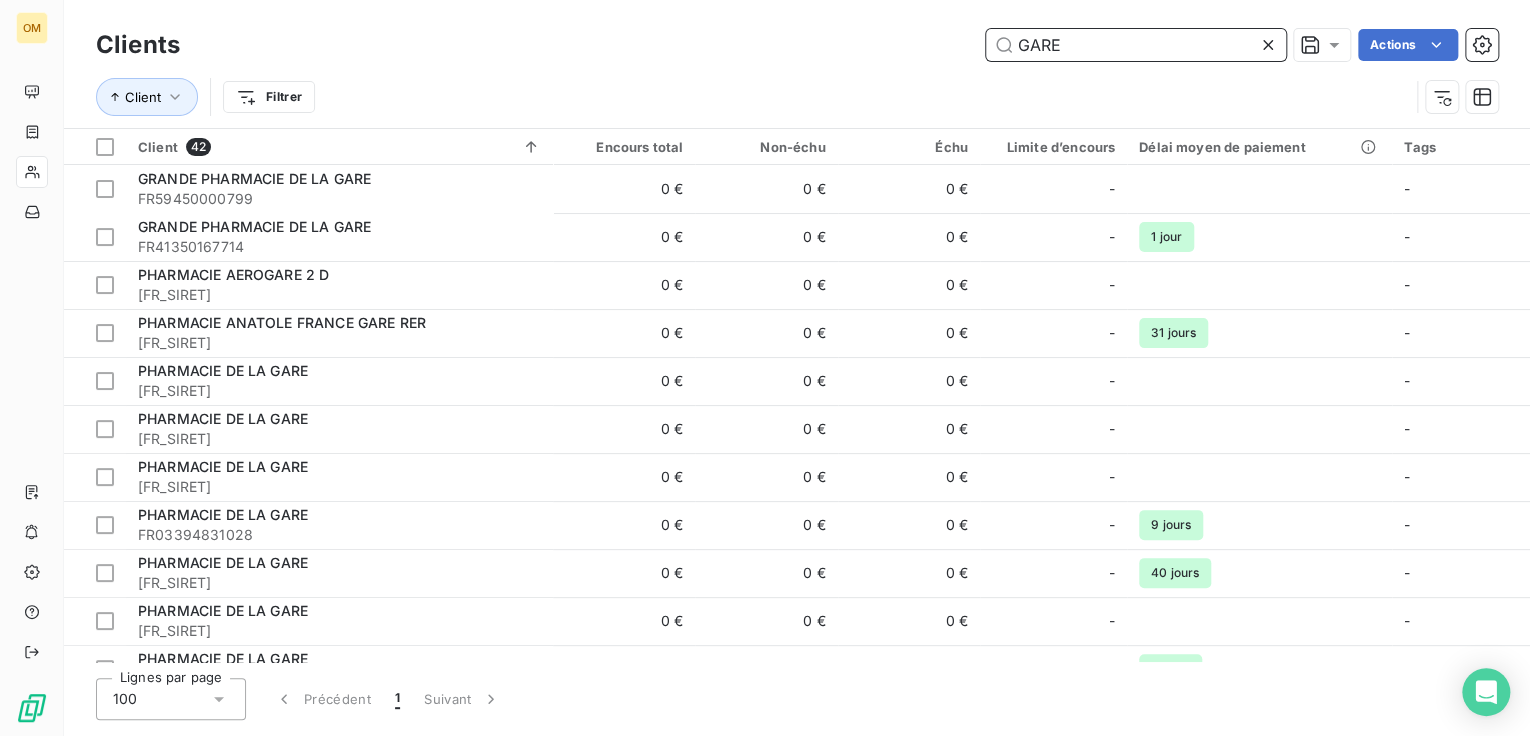 drag, startPoint x: 1104, startPoint y: 48, endPoint x: 854, endPoint y: 52, distance: 250.032 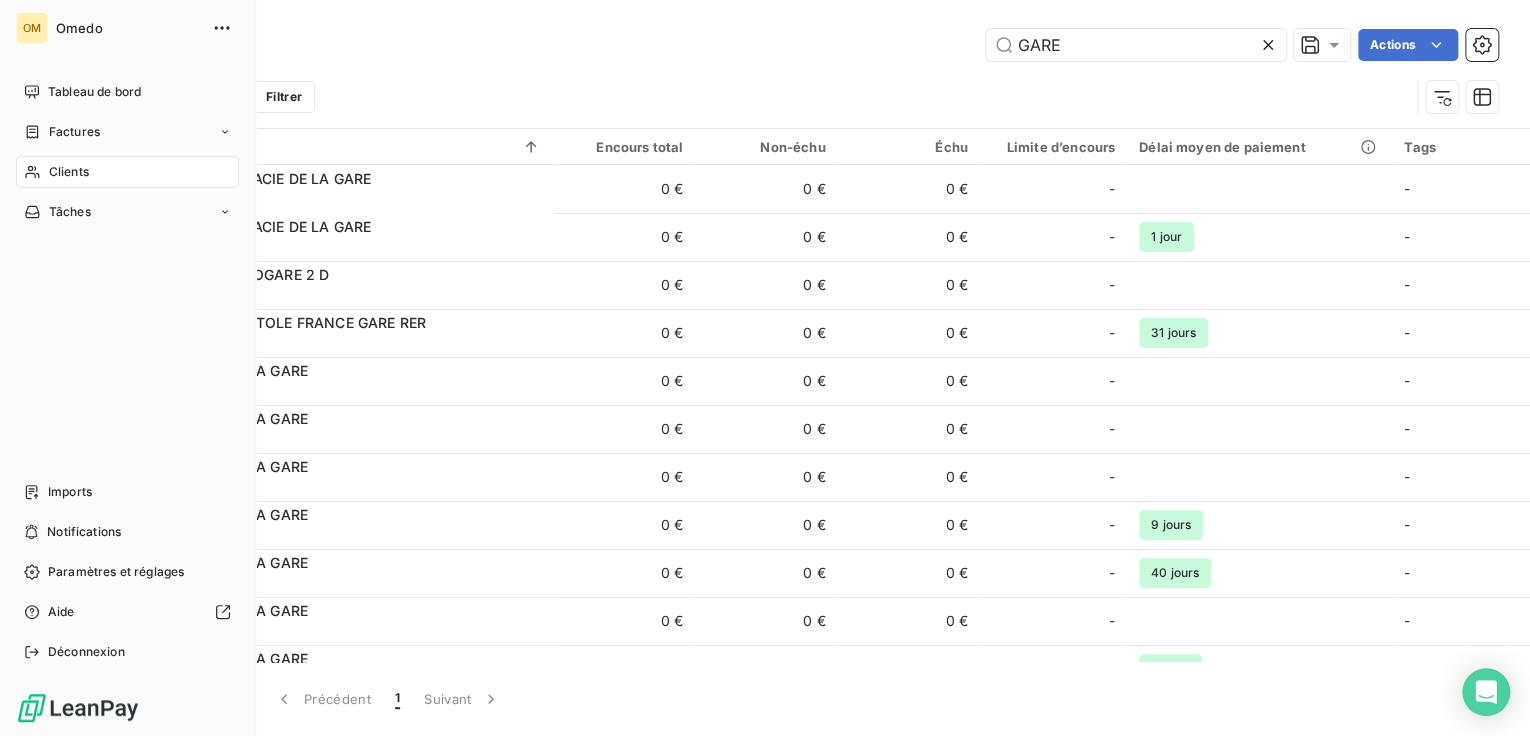 click on "Clients" at bounding box center (69, 172) 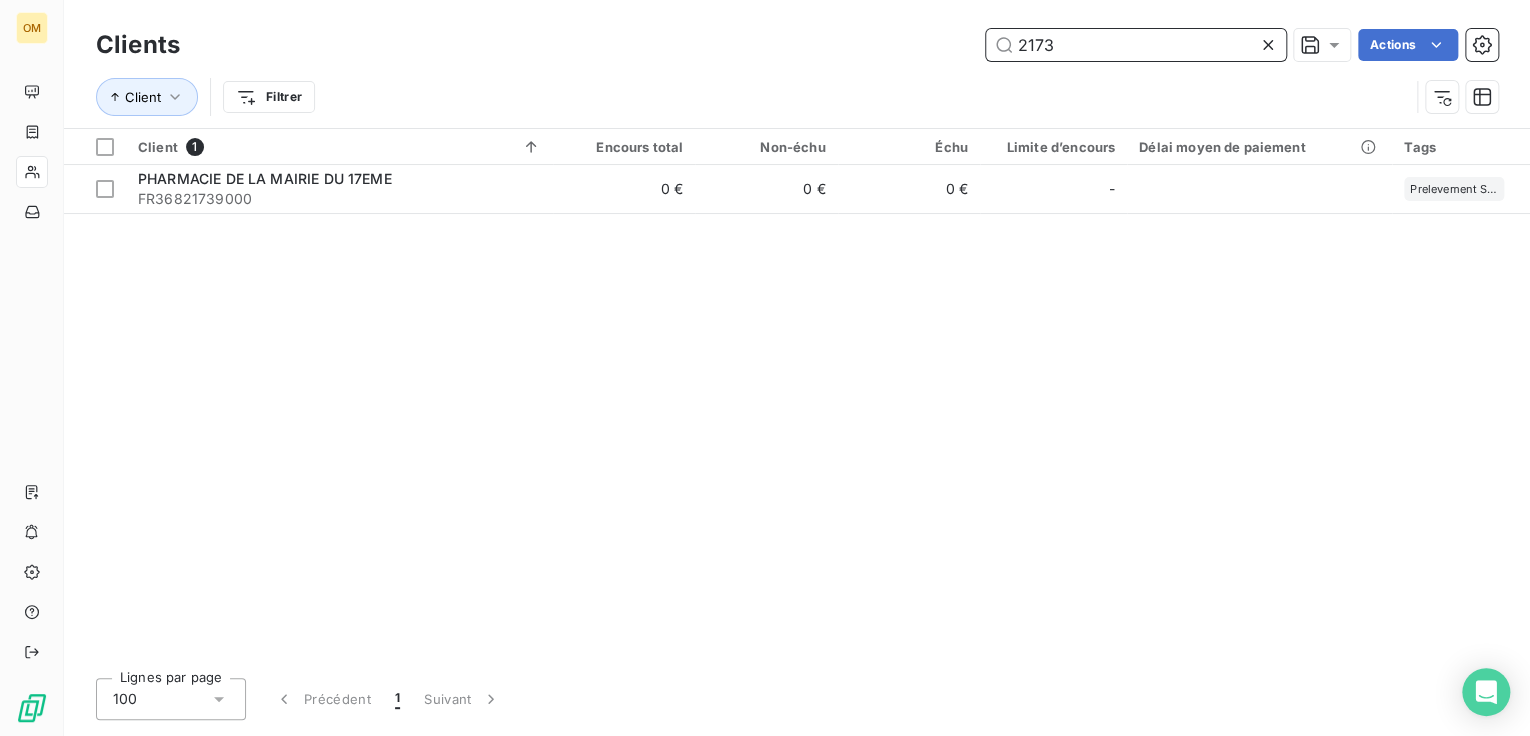 type on "2173" 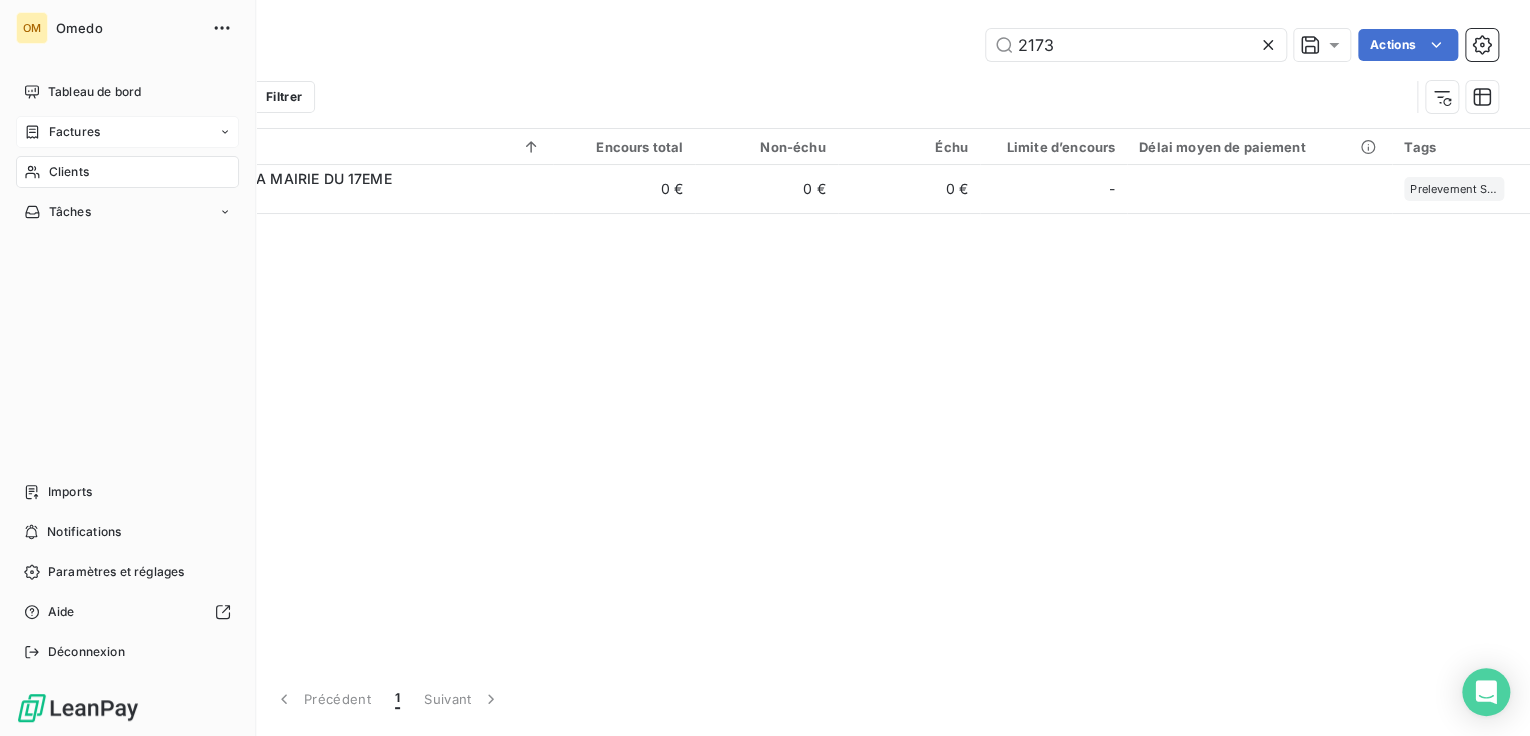 click on "Factures" at bounding box center [74, 132] 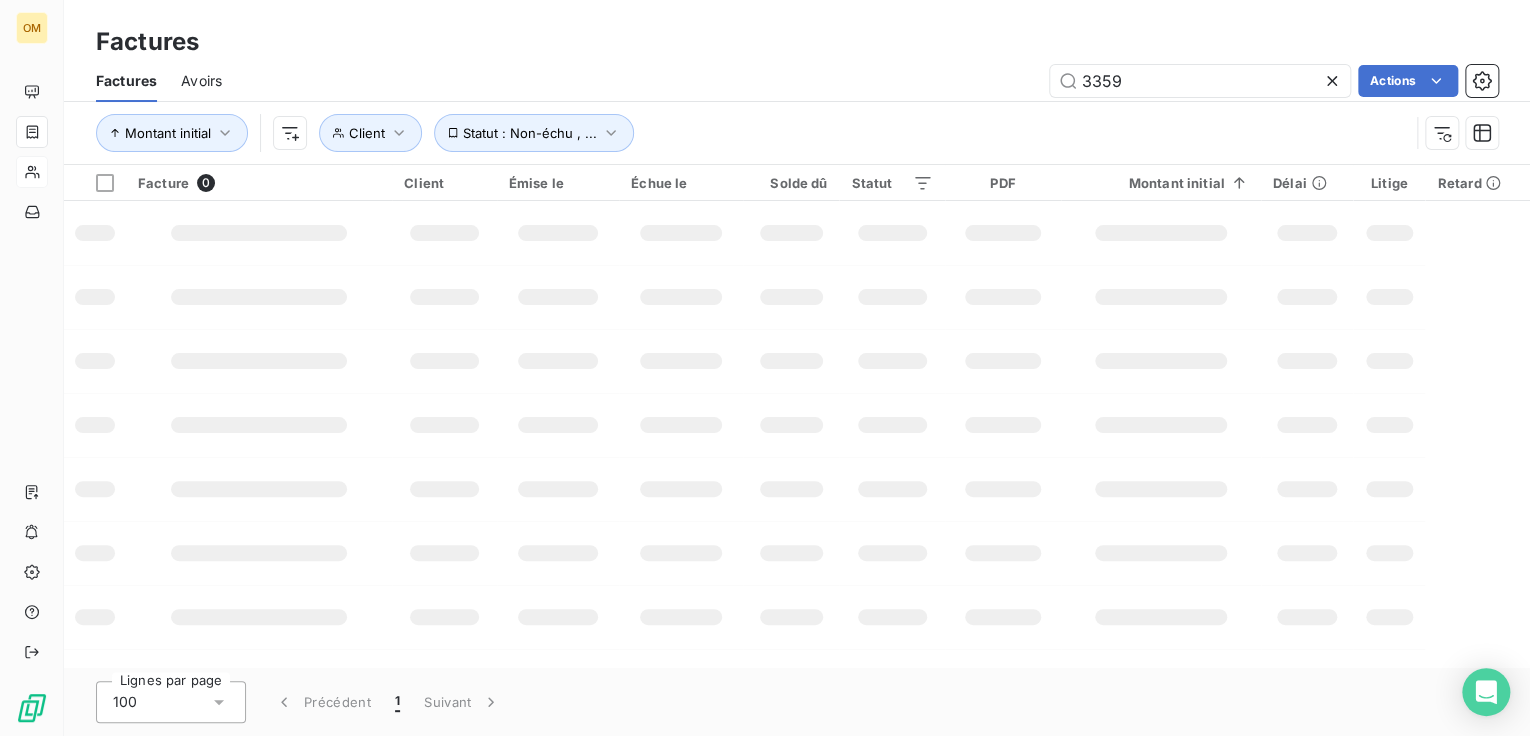 drag, startPoint x: 1119, startPoint y: 80, endPoint x: 956, endPoint y: 78, distance: 163.01227 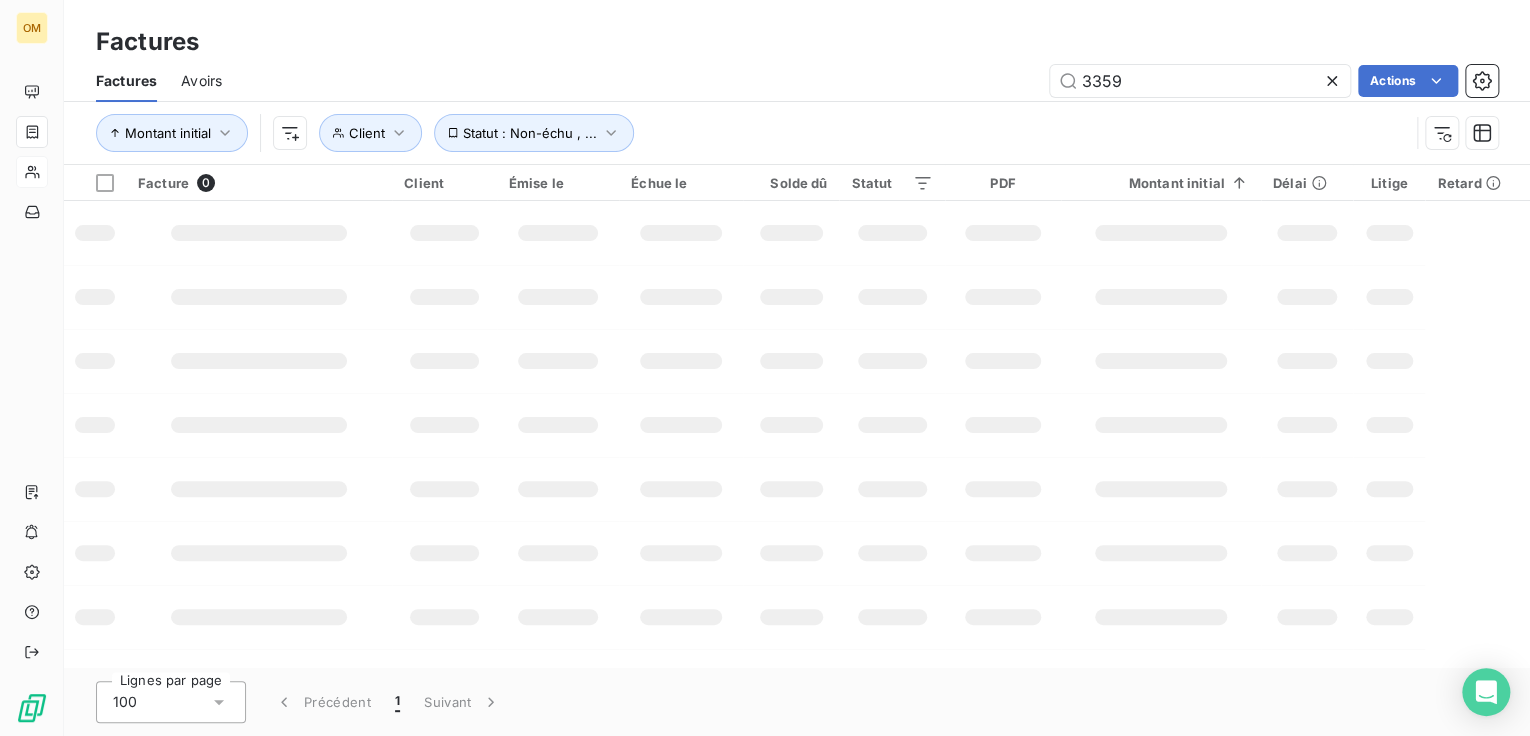 click on "3359 Actions" at bounding box center [872, 81] 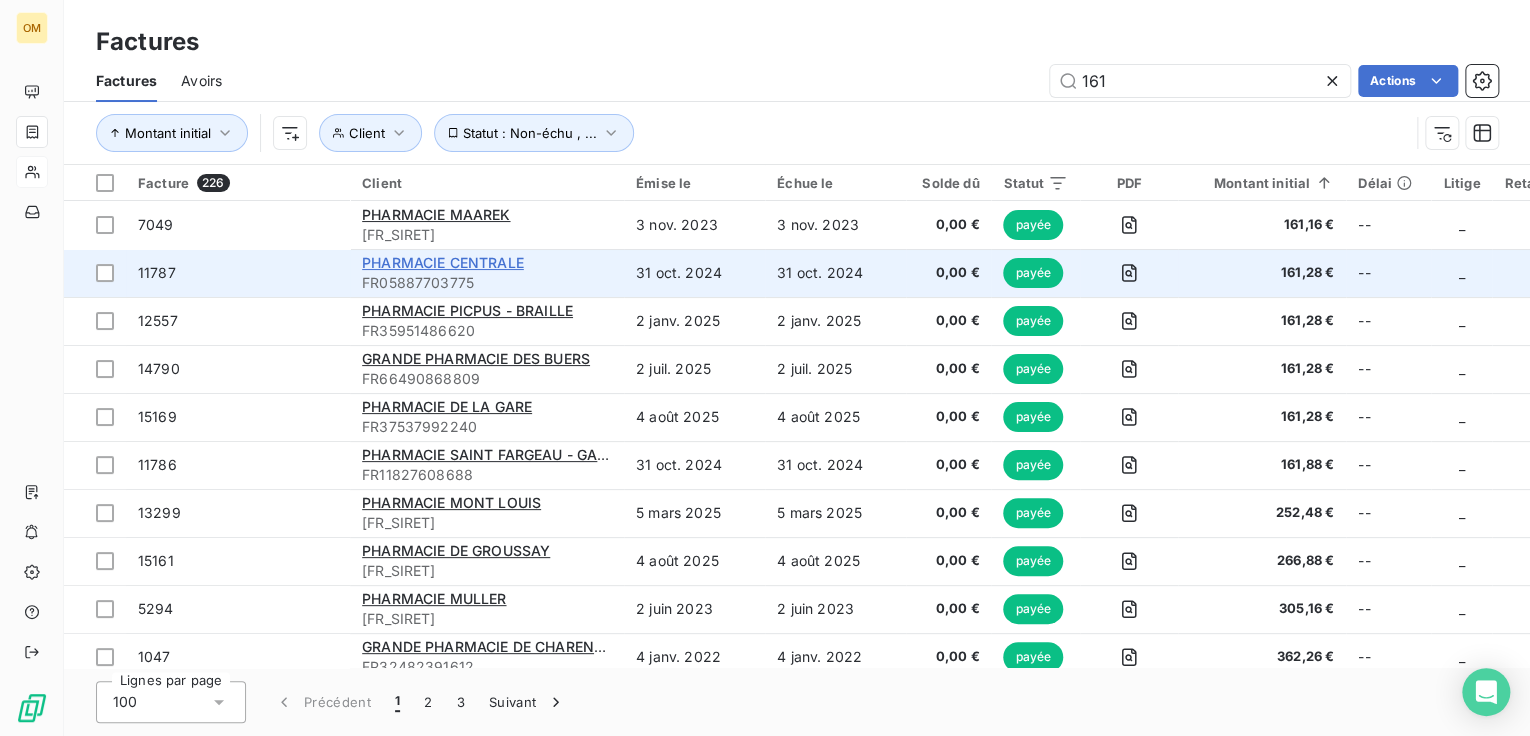 type on "161" 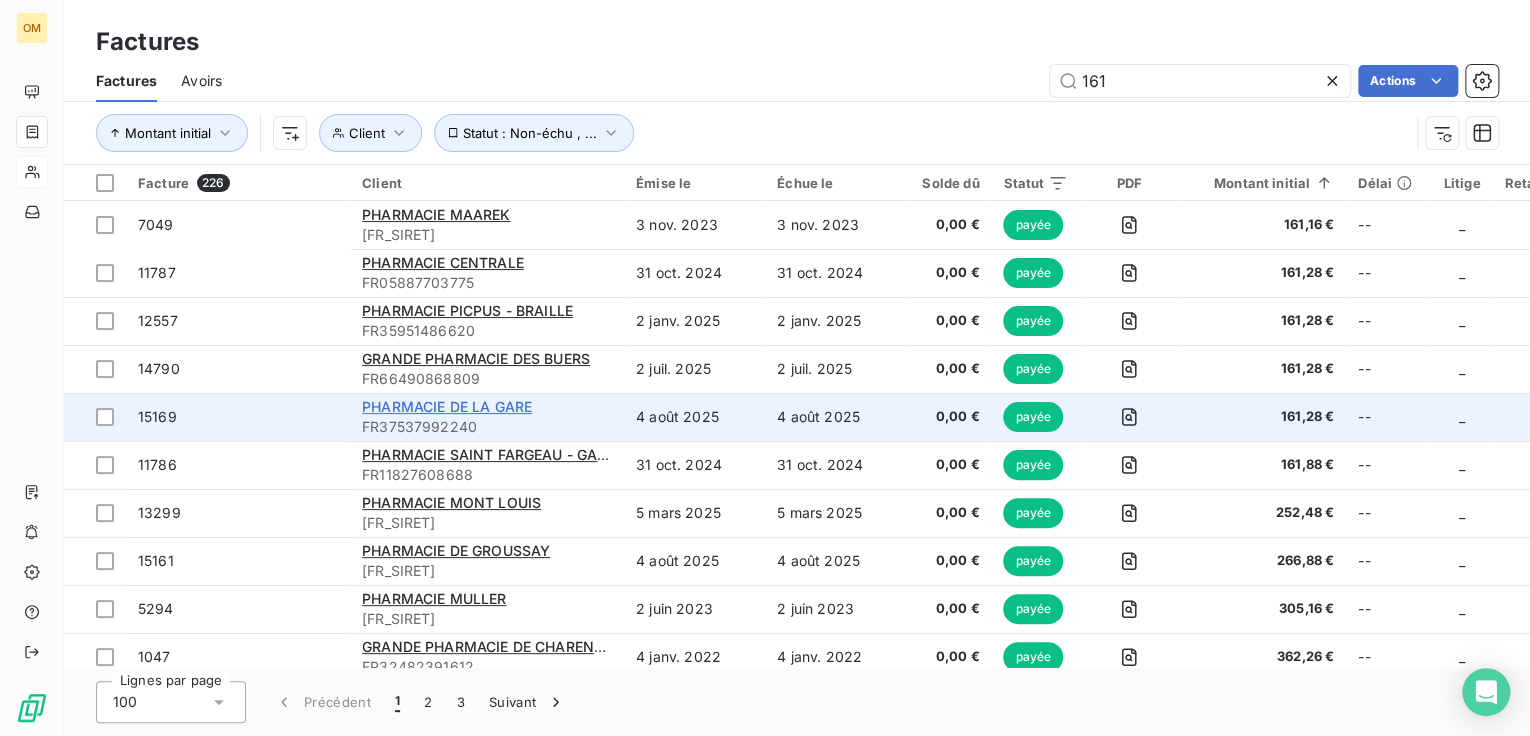 click on "PHARMACIE DE LA GARE" at bounding box center [447, 406] 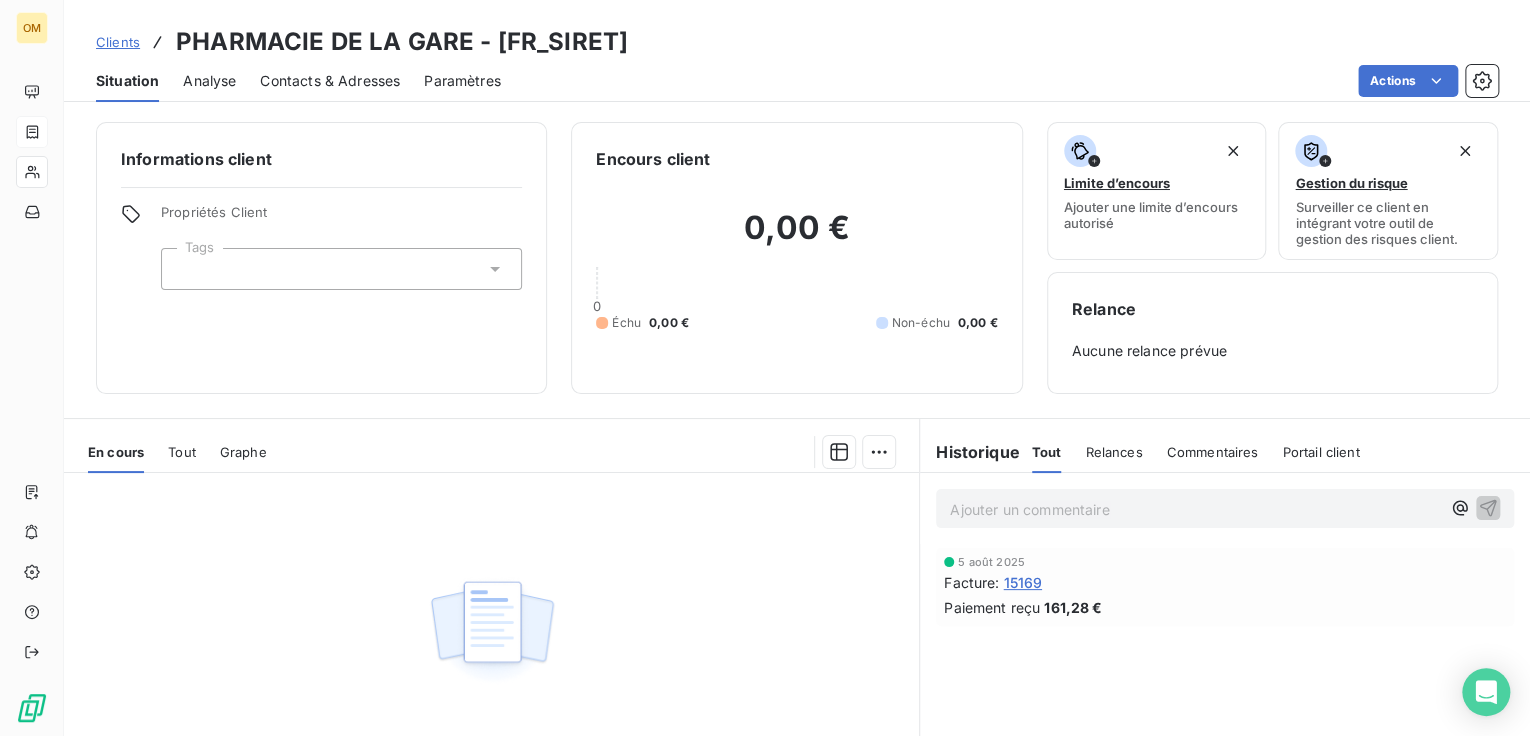 click on "15169" at bounding box center [1022, 582] 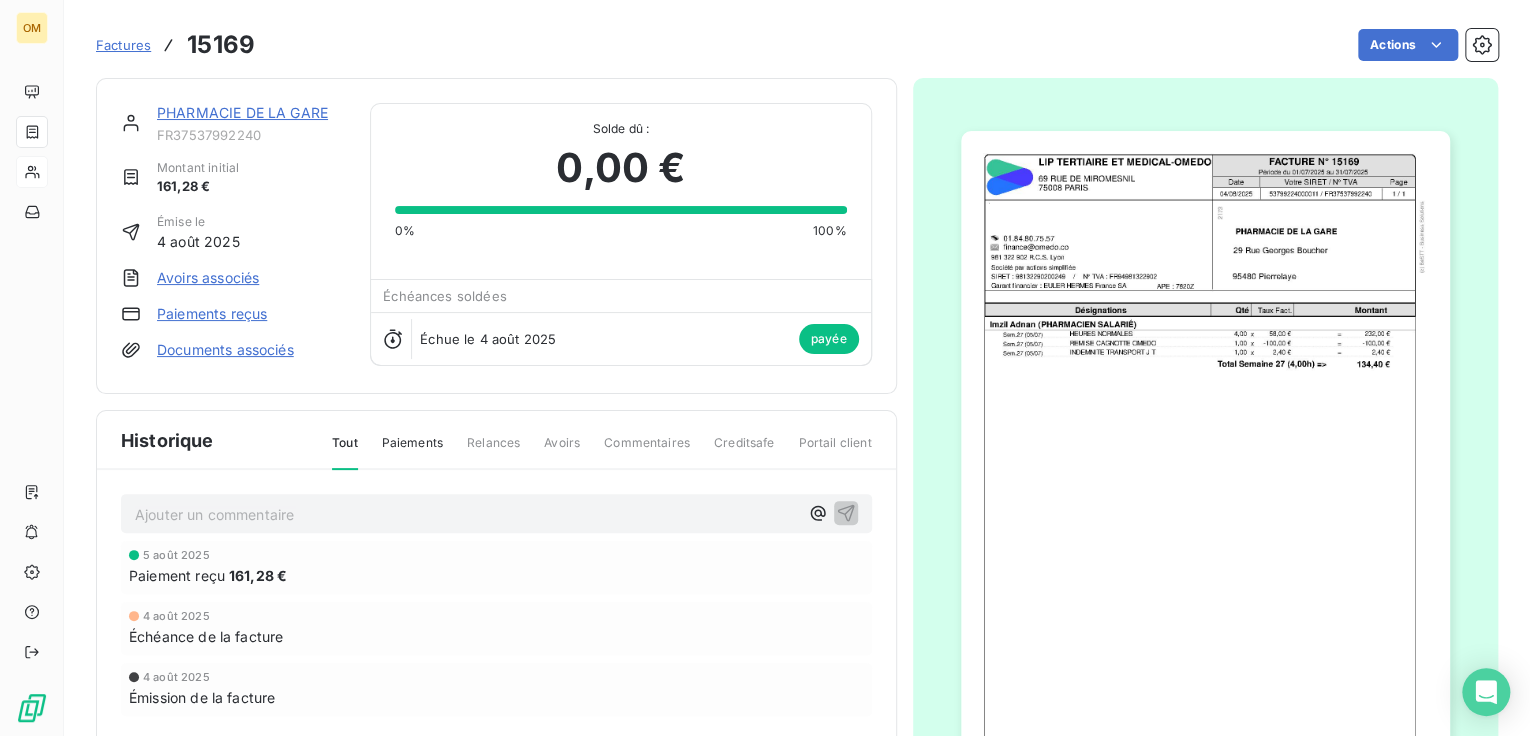click at bounding box center (1205, 476) 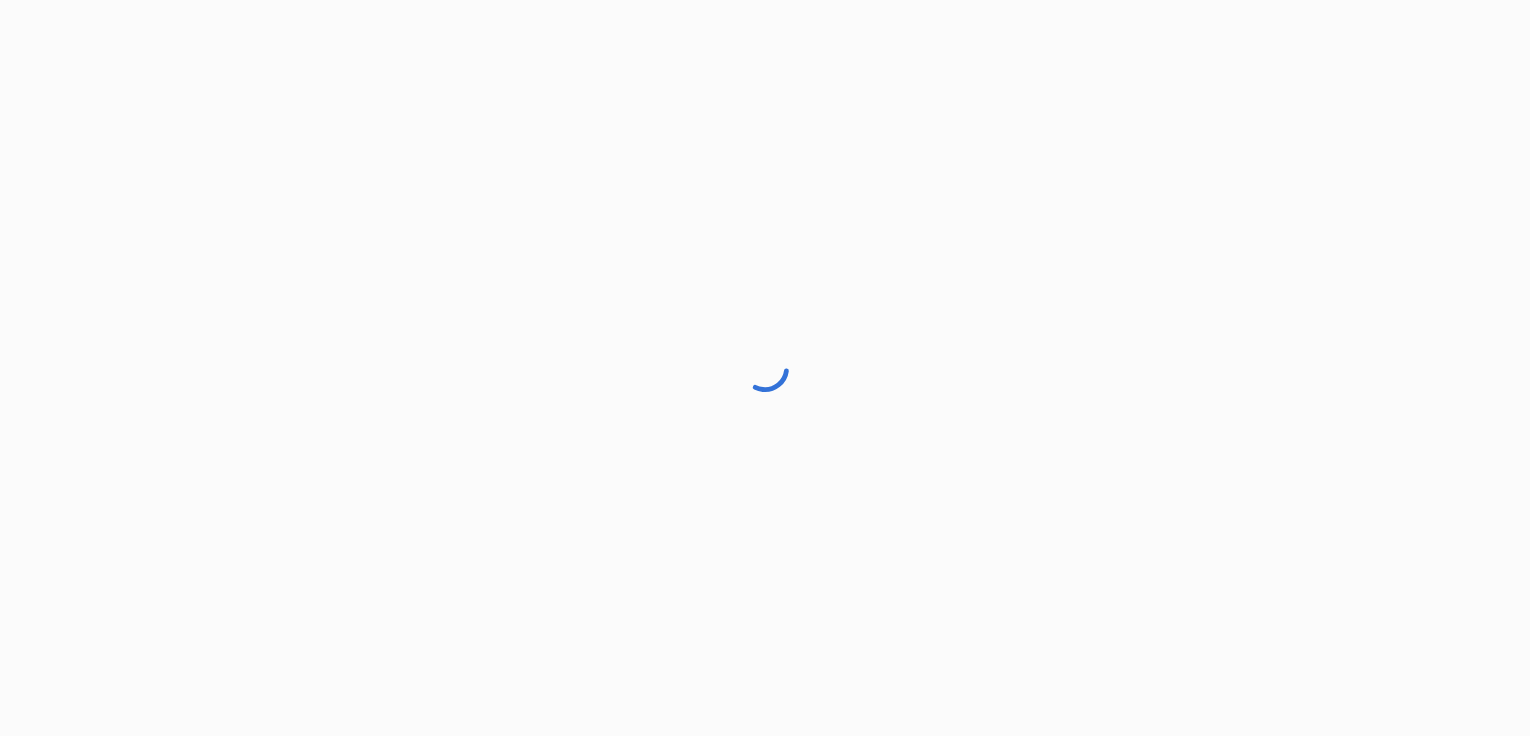 scroll, scrollTop: 0, scrollLeft: 0, axis: both 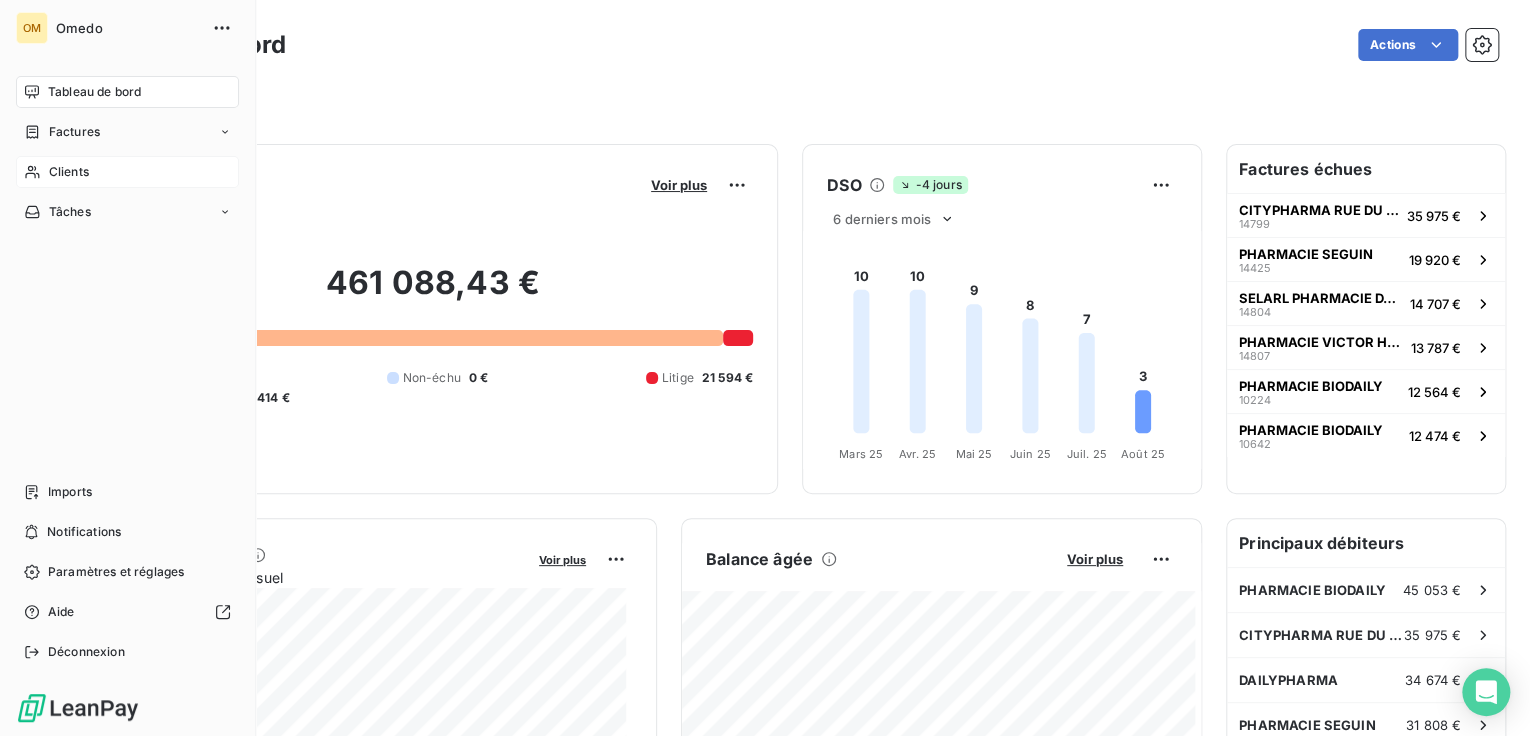 click 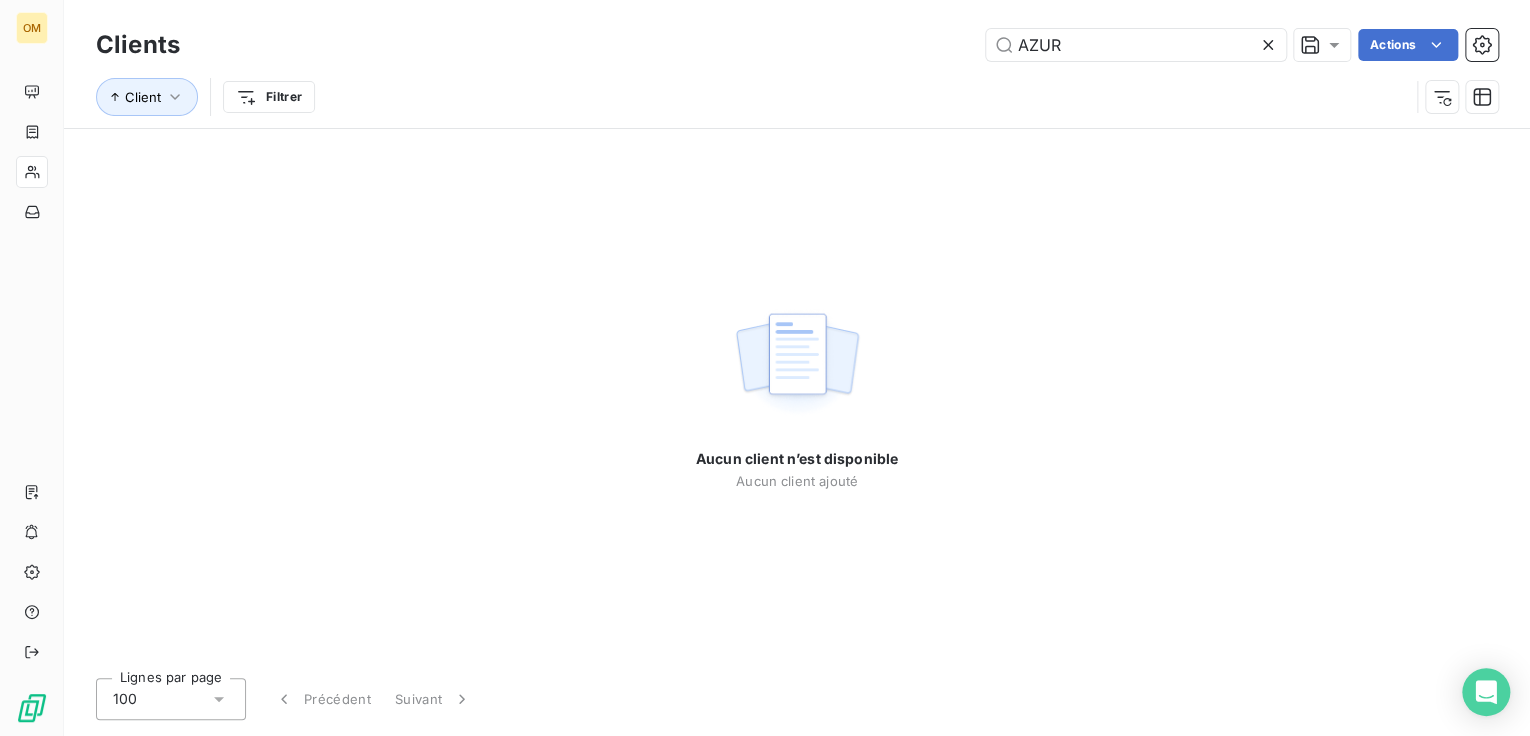 type on "AZUR" 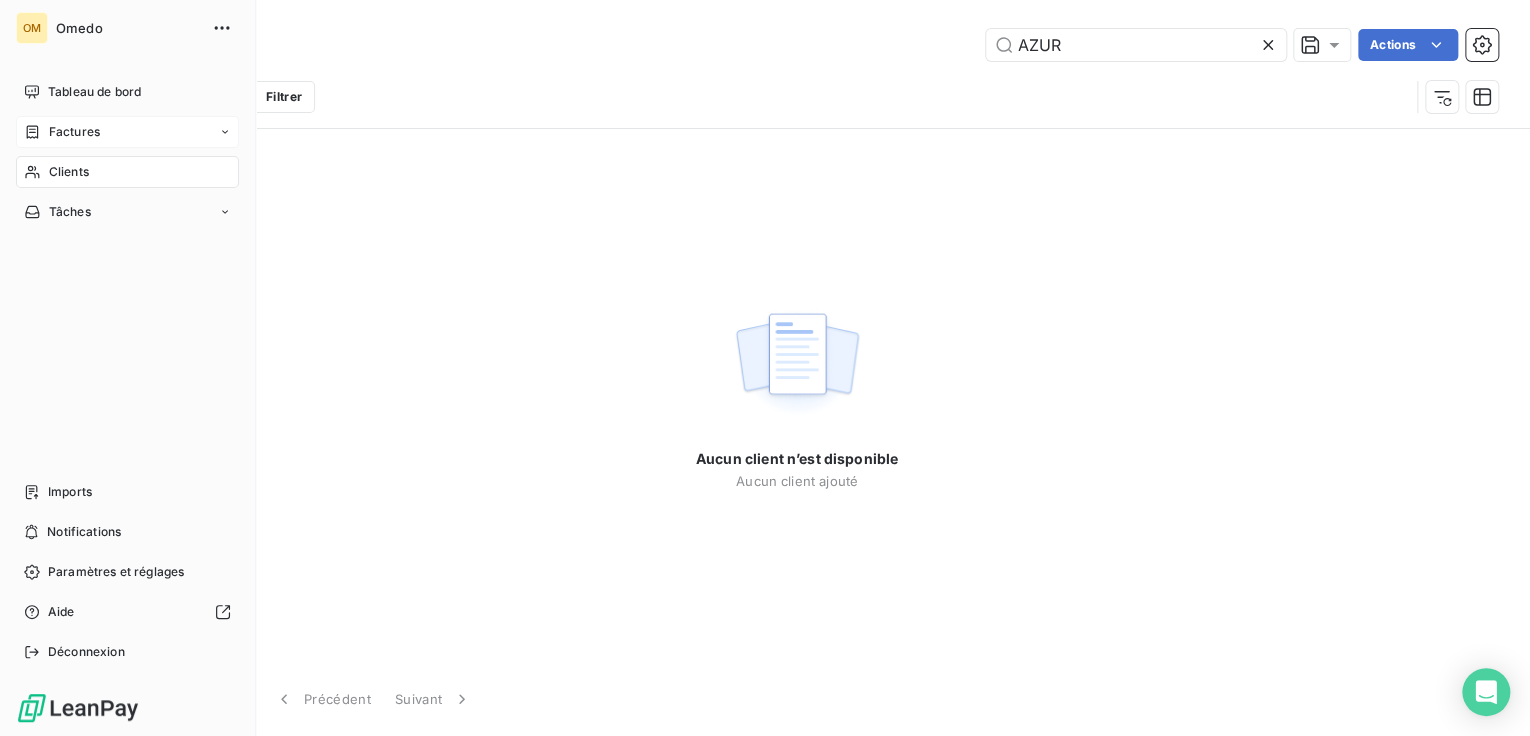click on "Factures" at bounding box center (74, 132) 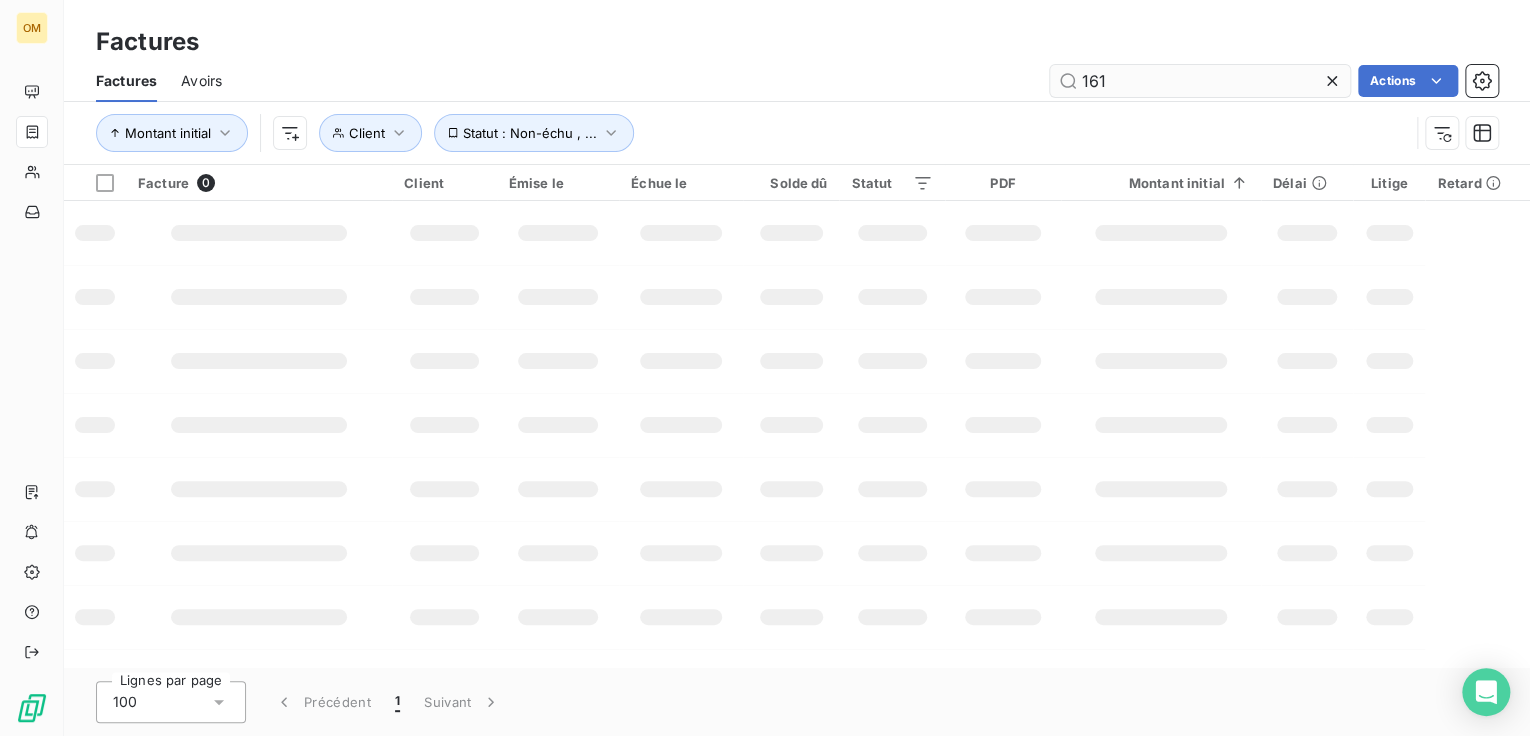 drag, startPoint x: 1116, startPoint y: 88, endPoint x: 1065, endPoint y: 88, distance: 51 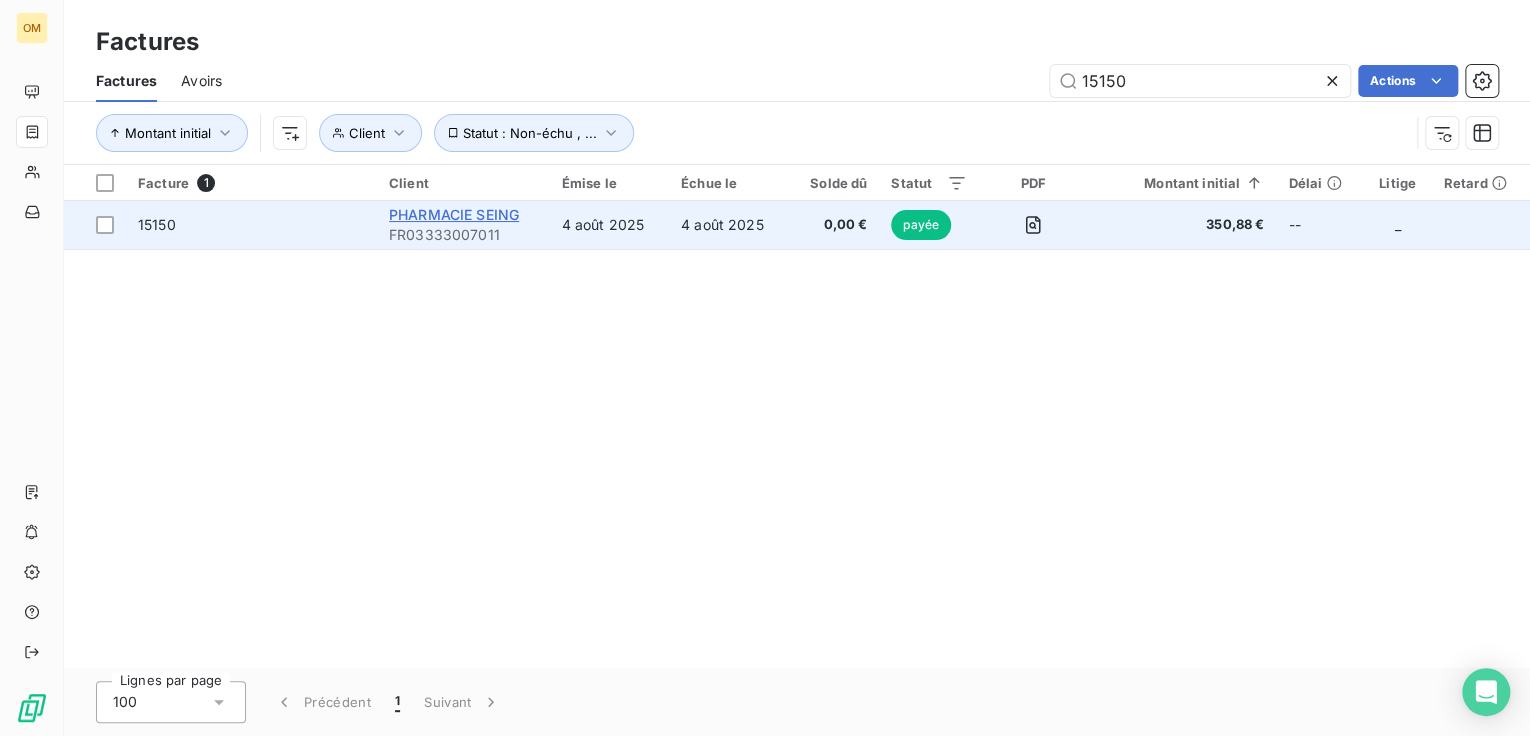 type on "15150" 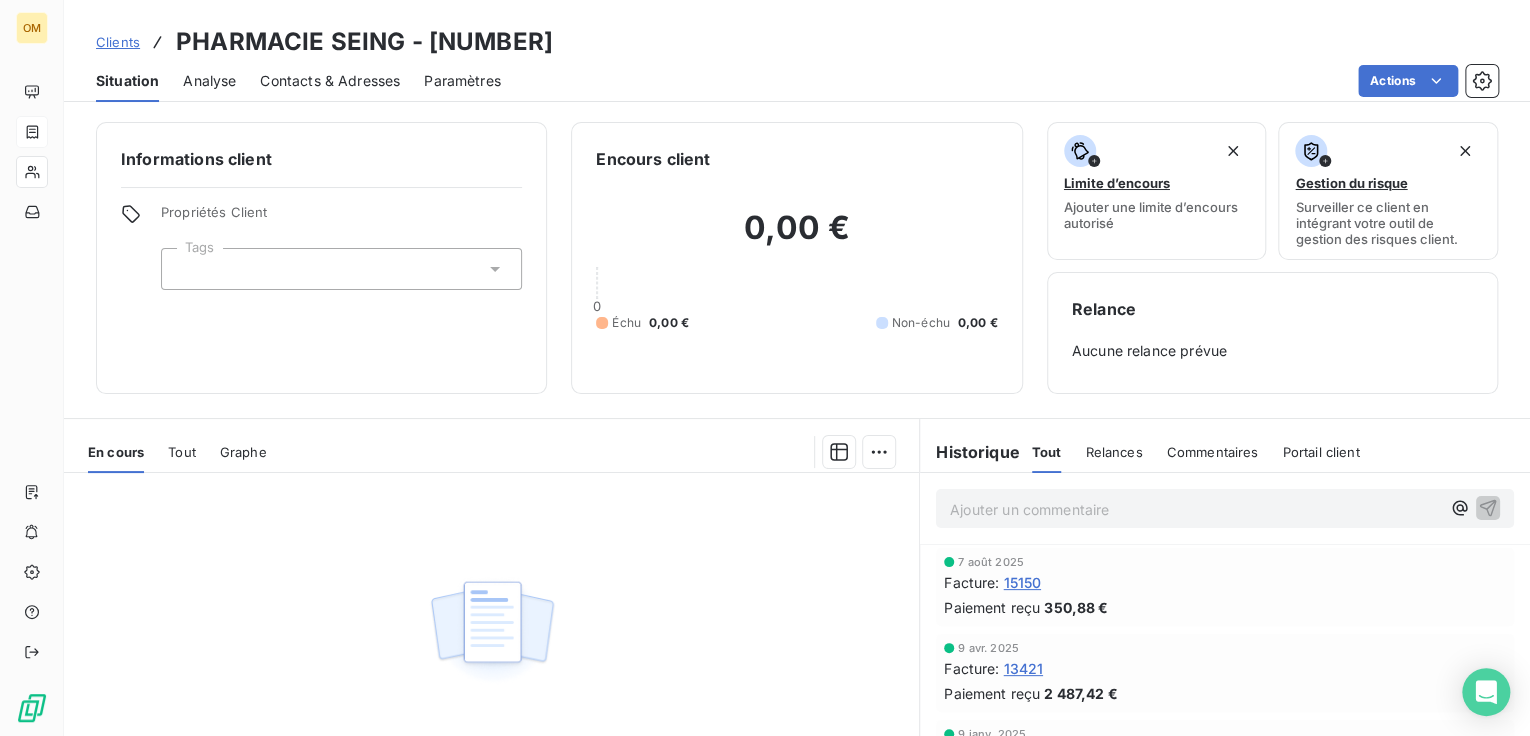 click on "15150" at bounding box center (1022, 582) 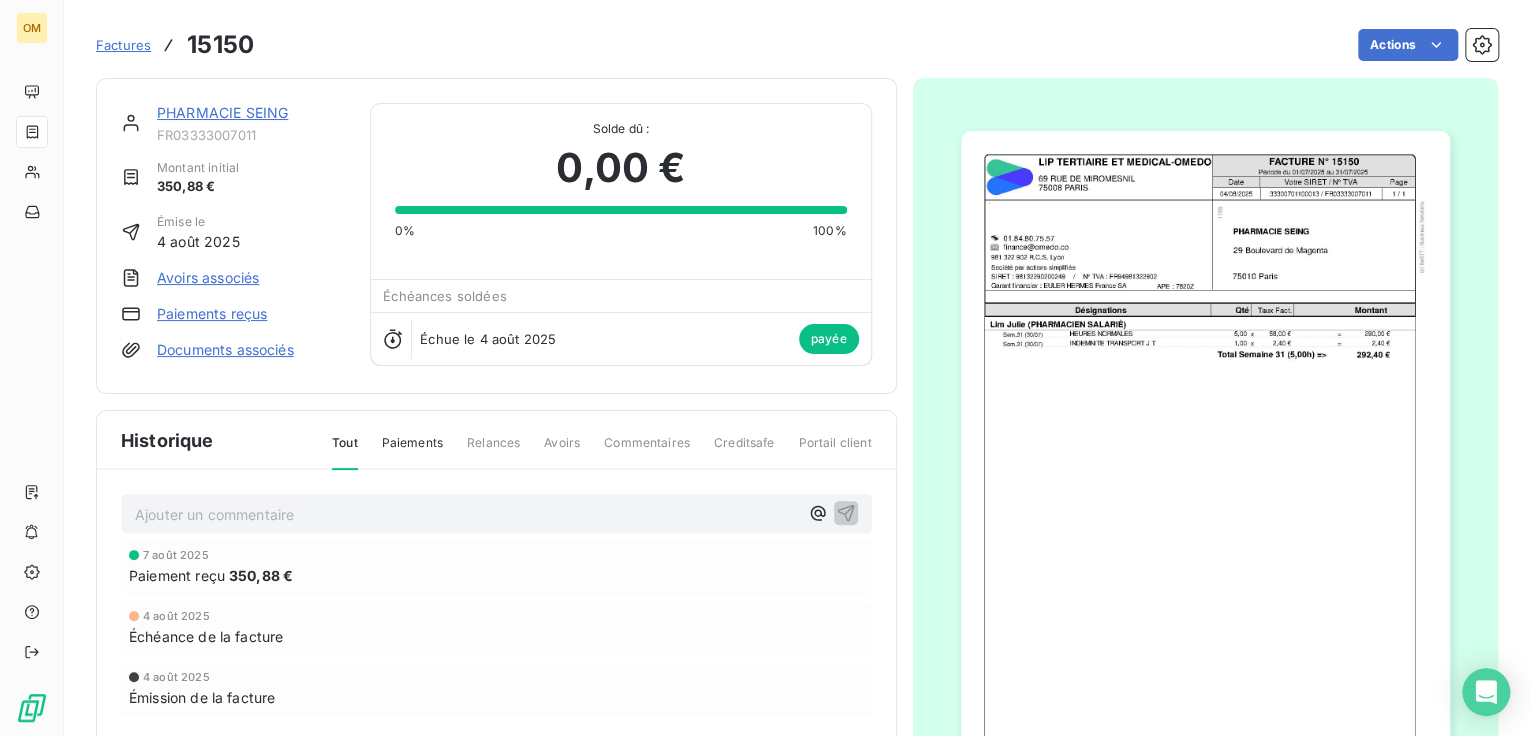 click at bounding box center [1205, 476] 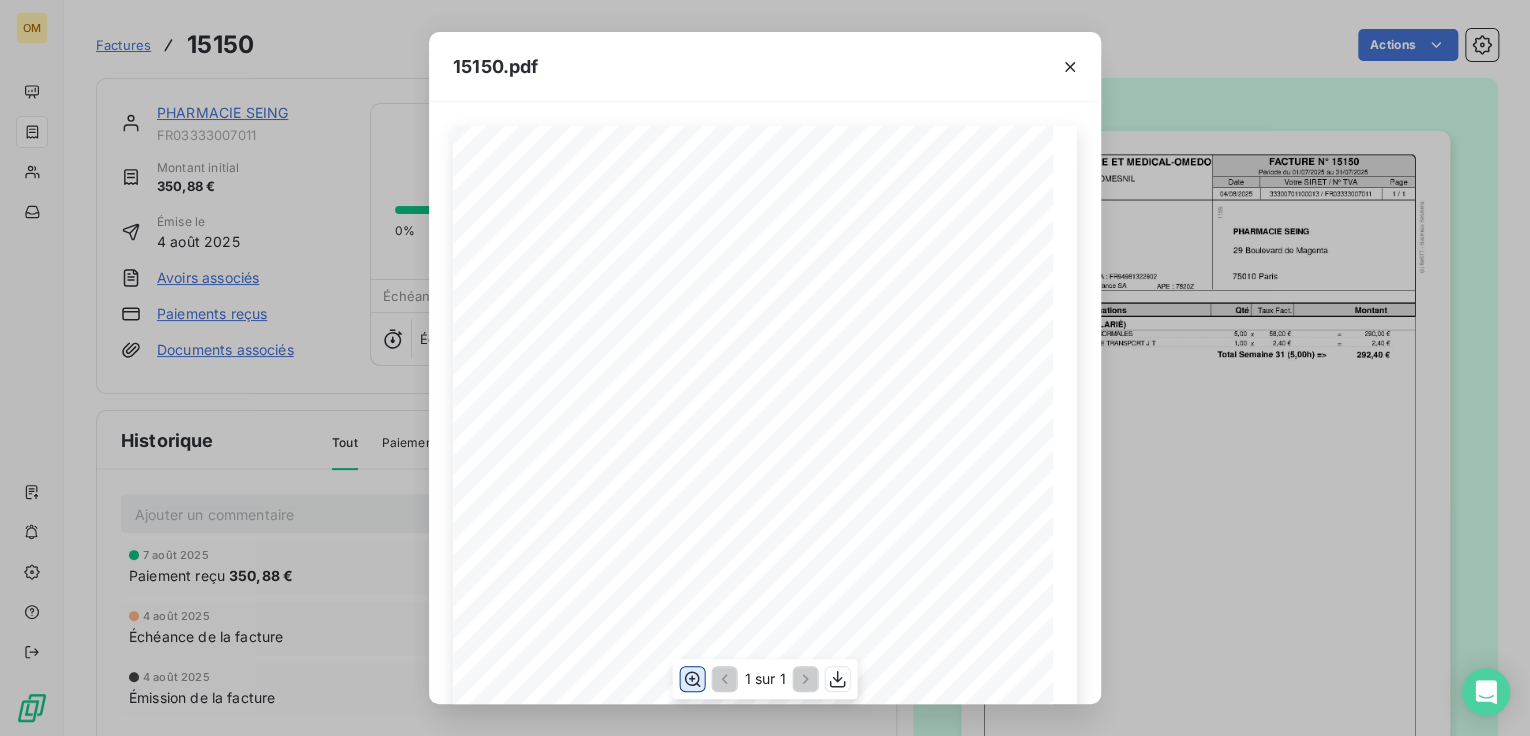 click 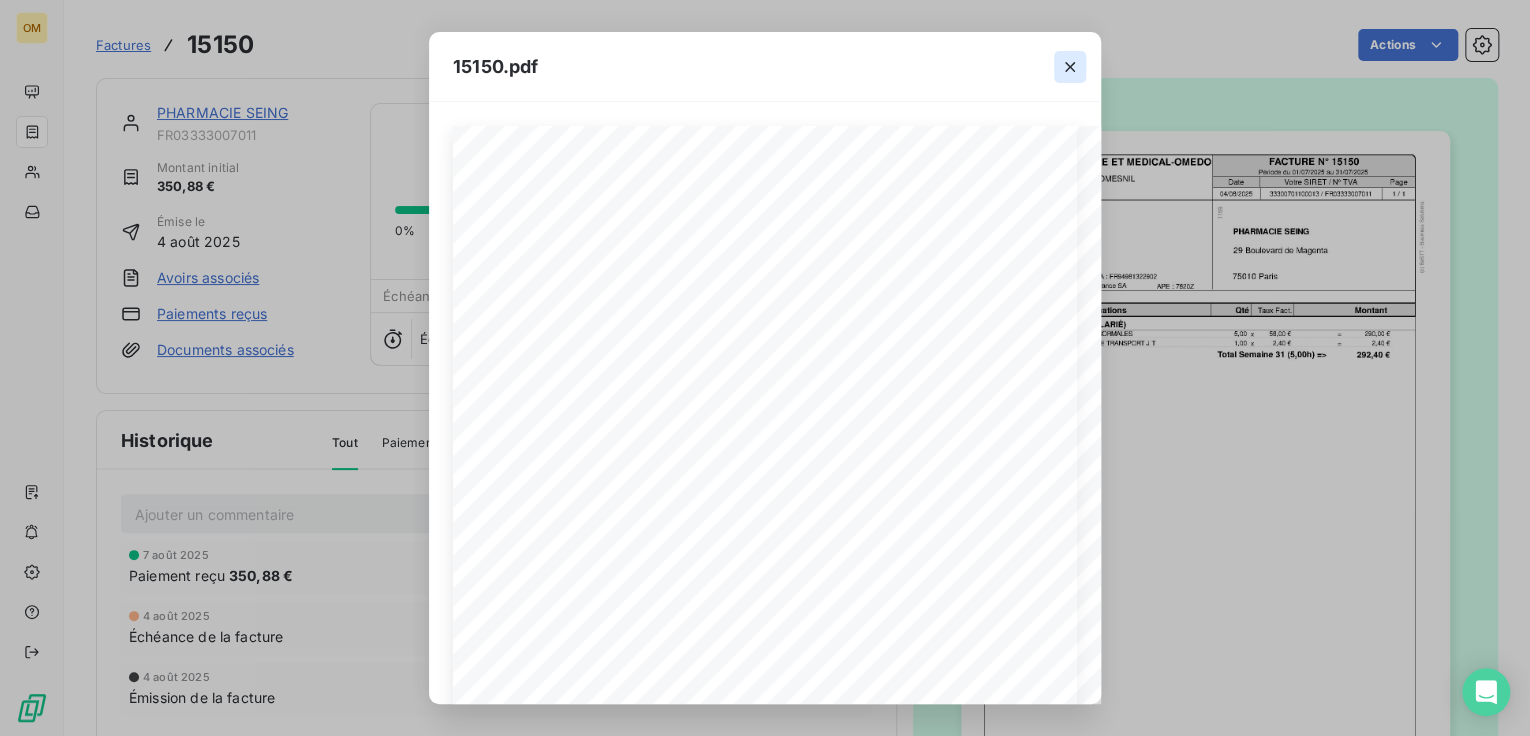 click 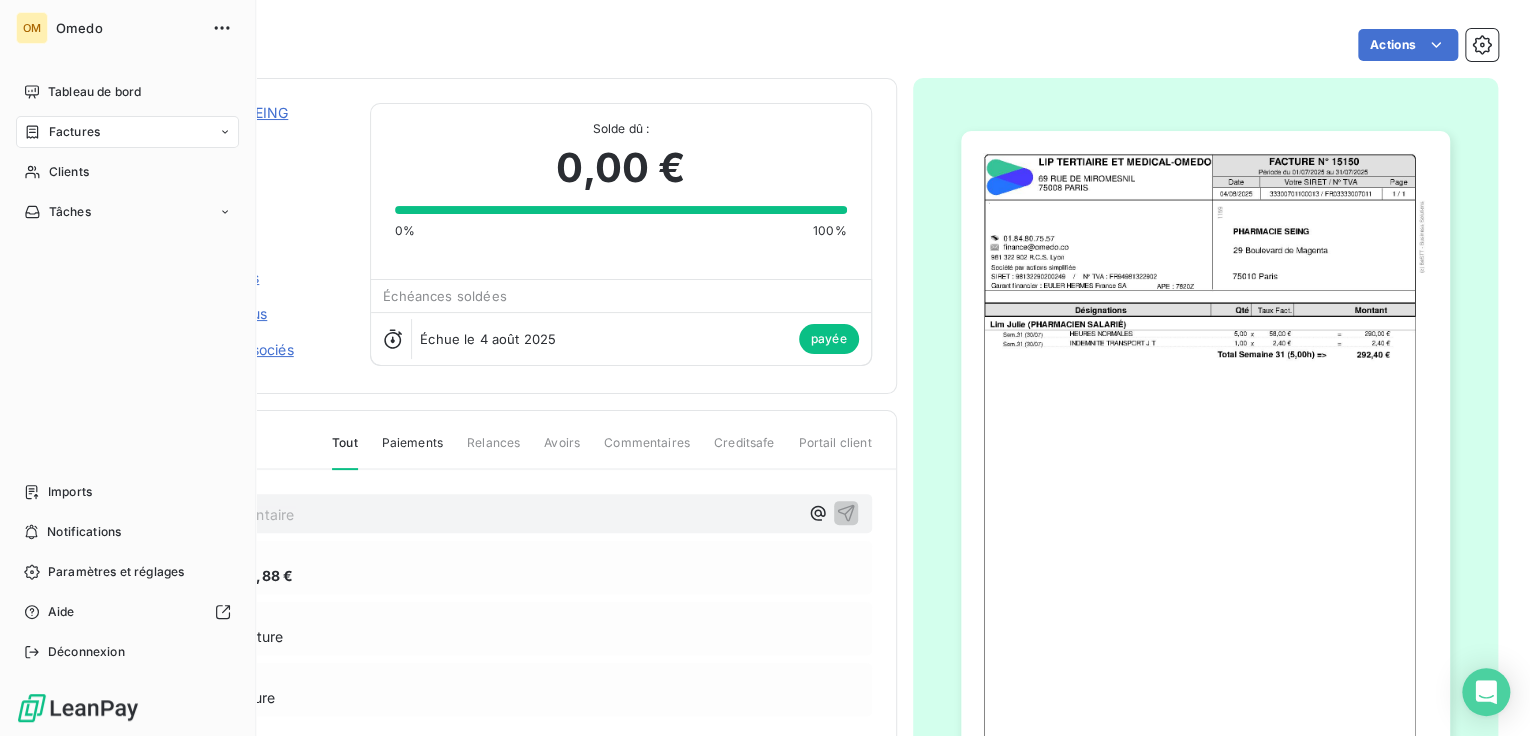click on "Factures" at bounding box center (74, 132) 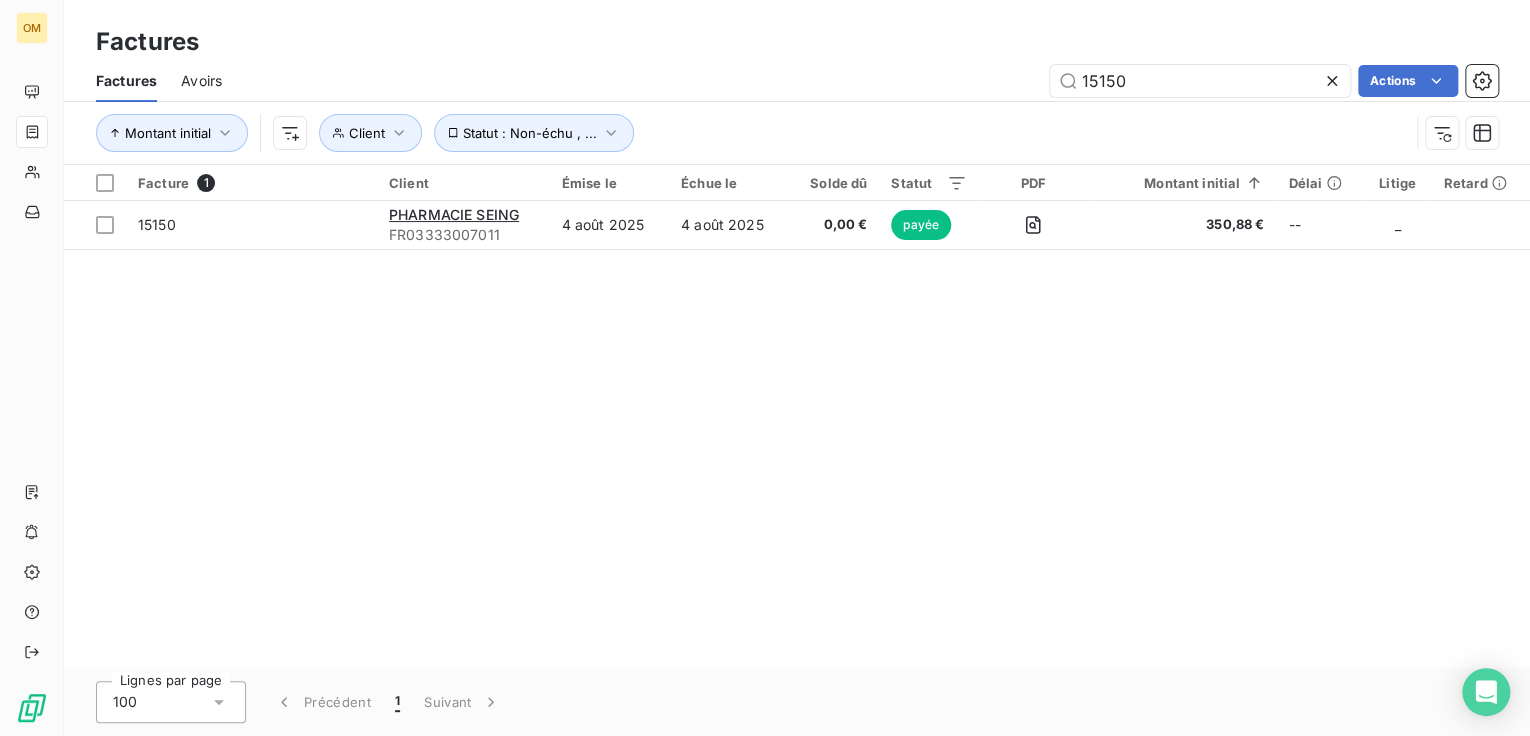 drag, startPoint x: 1148, startPoint y: 78, endPoint x: 984, endPoint y: 88, distance: 164.3046 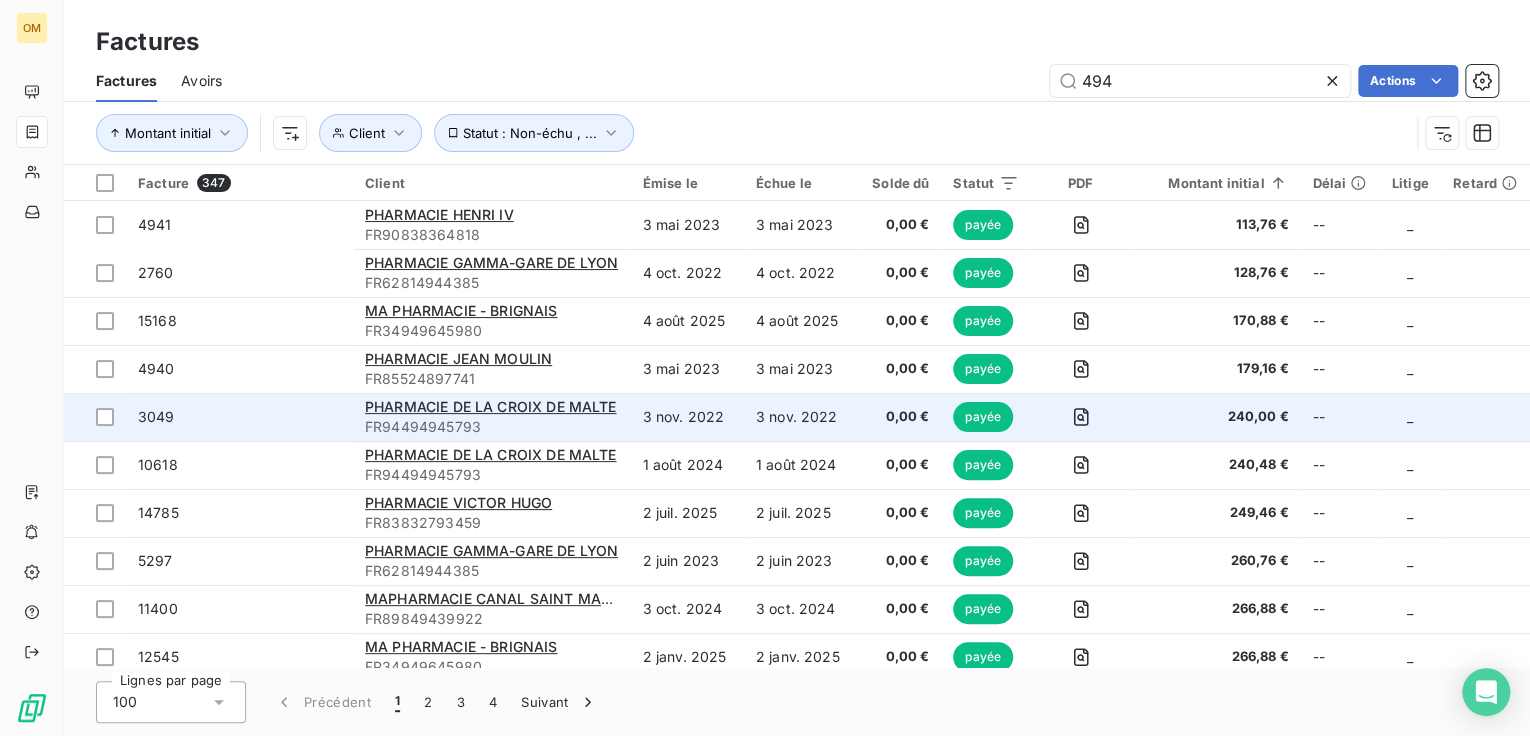 type on "494" 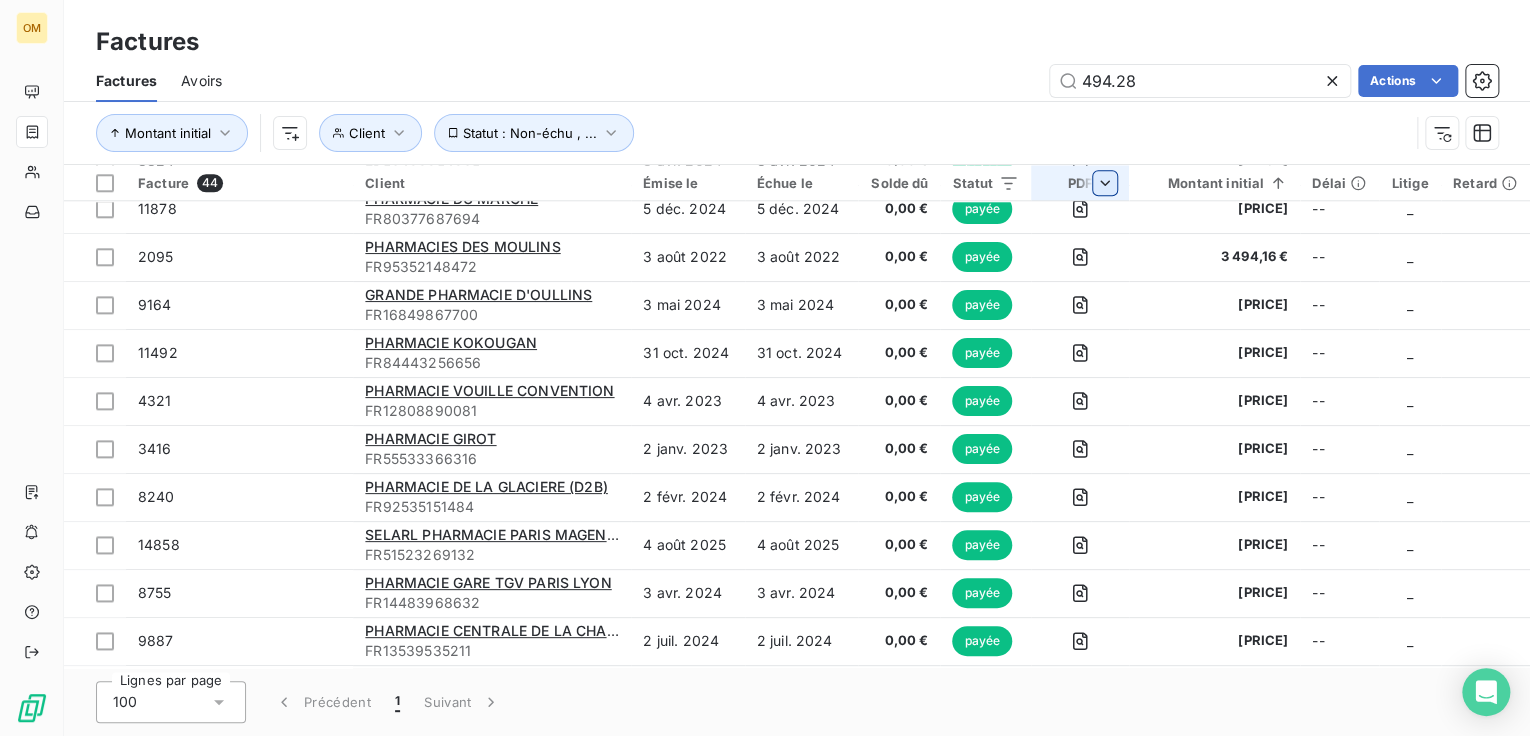 scroll, scrollTop: 0, scrollLeft: 0, axis: both 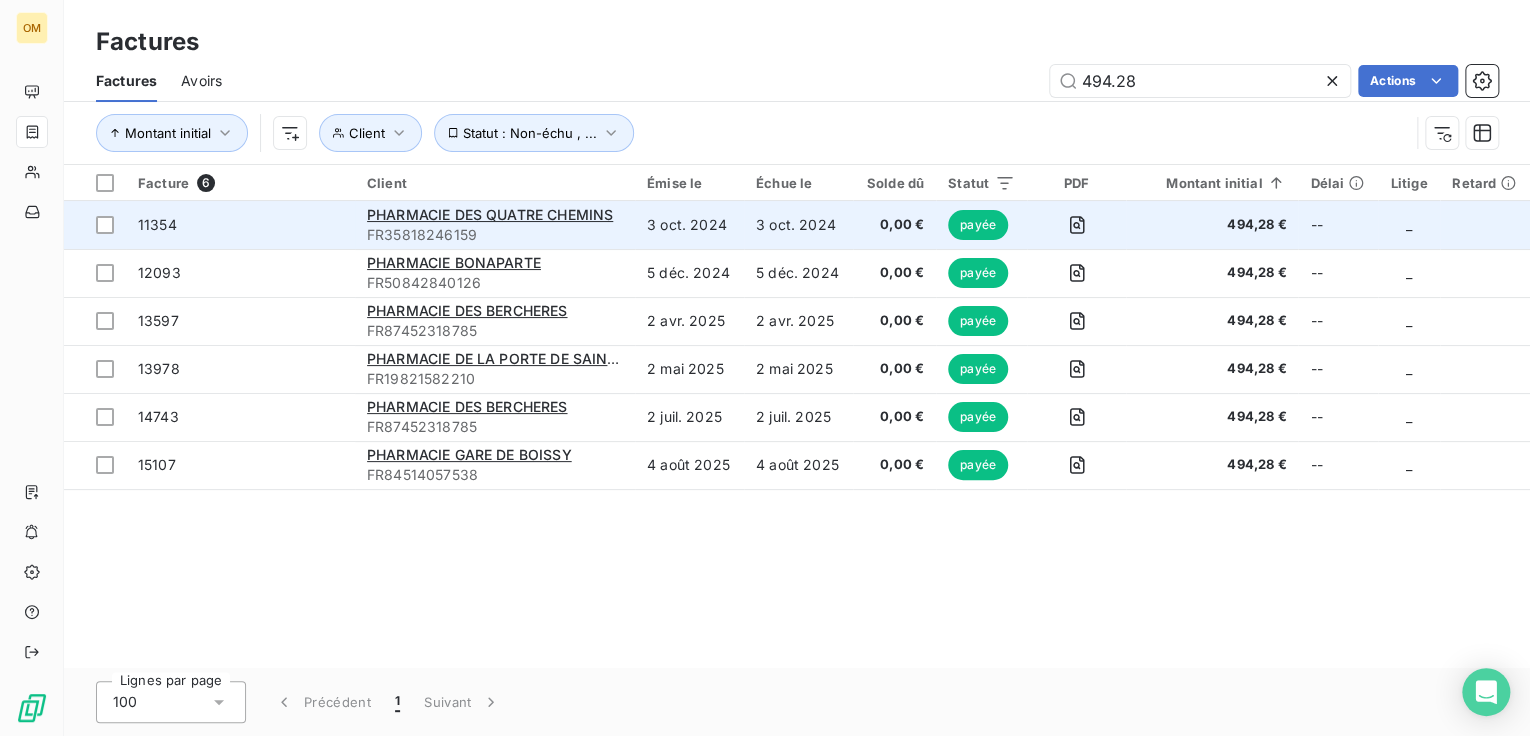 type on "494.28" 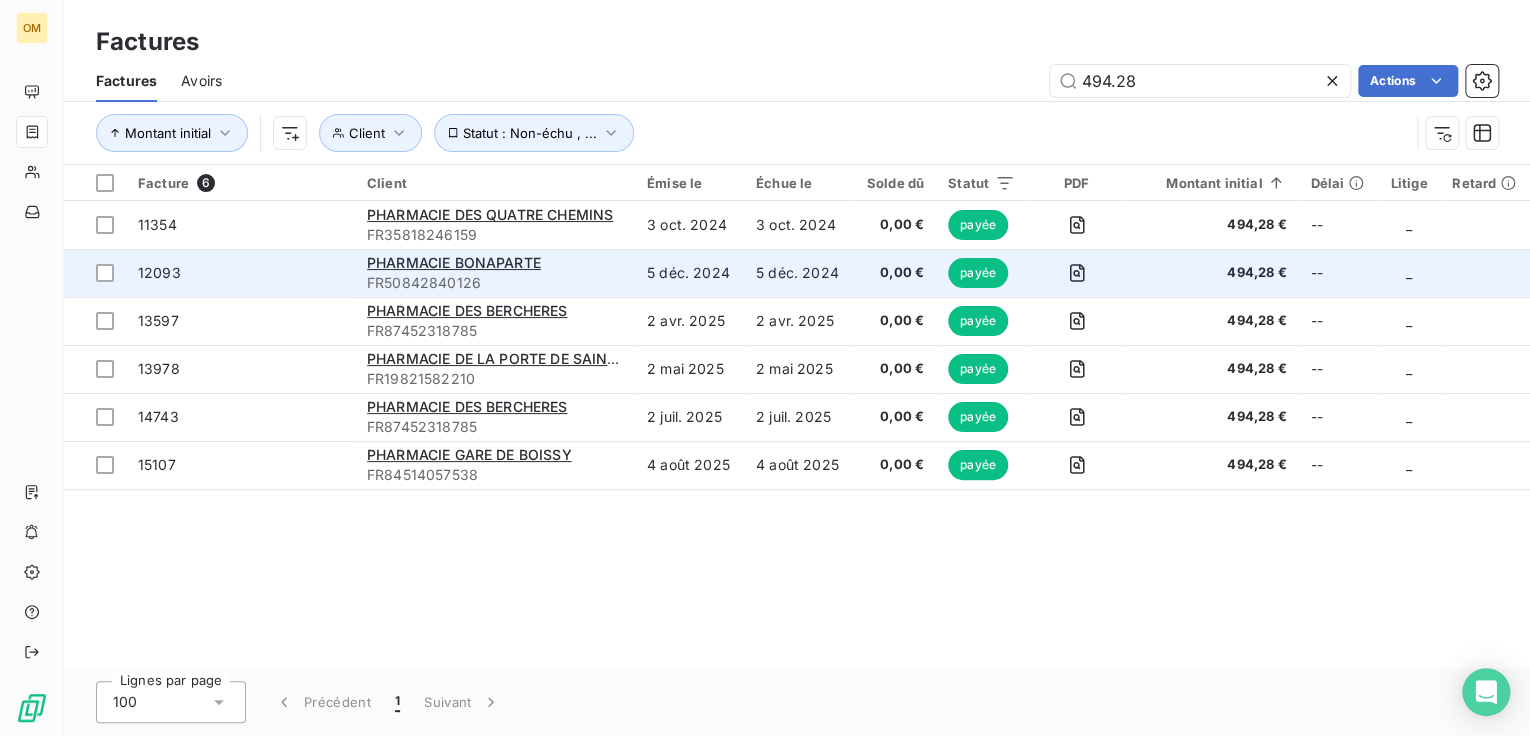 click on "payée" at bounding box center [978, 273] 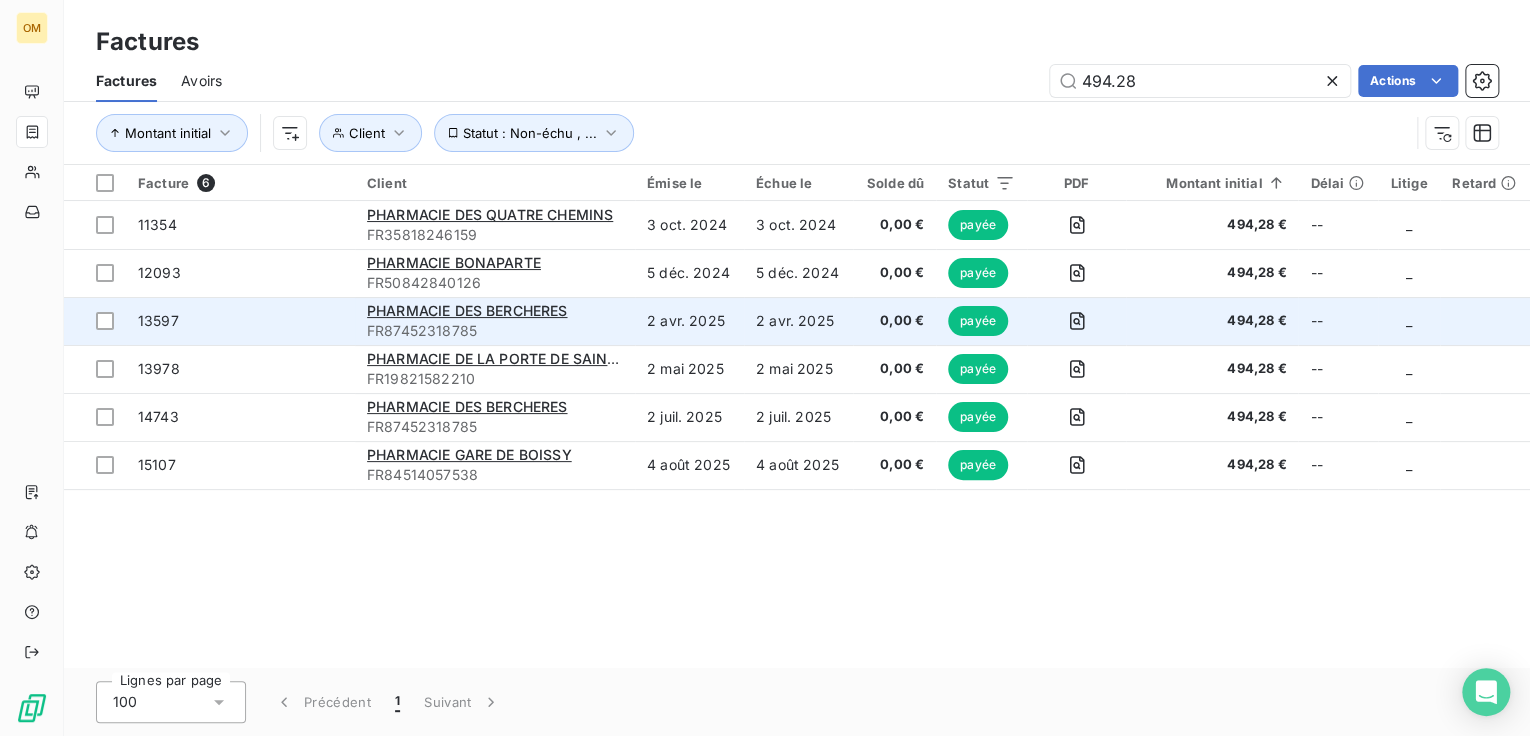click on "payée" at bounding box center (978, 321) 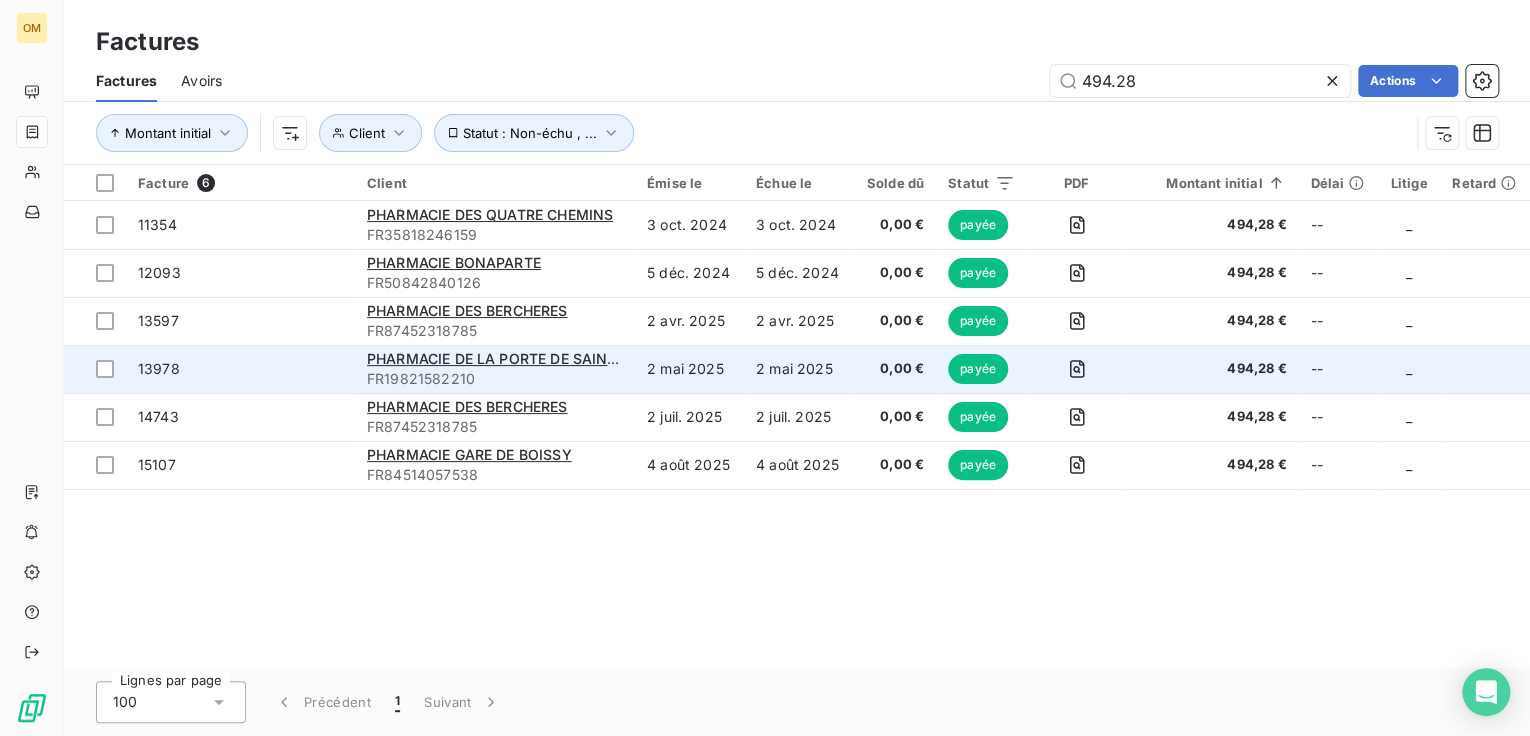 click on "payée" at bounding box center [978, 369] 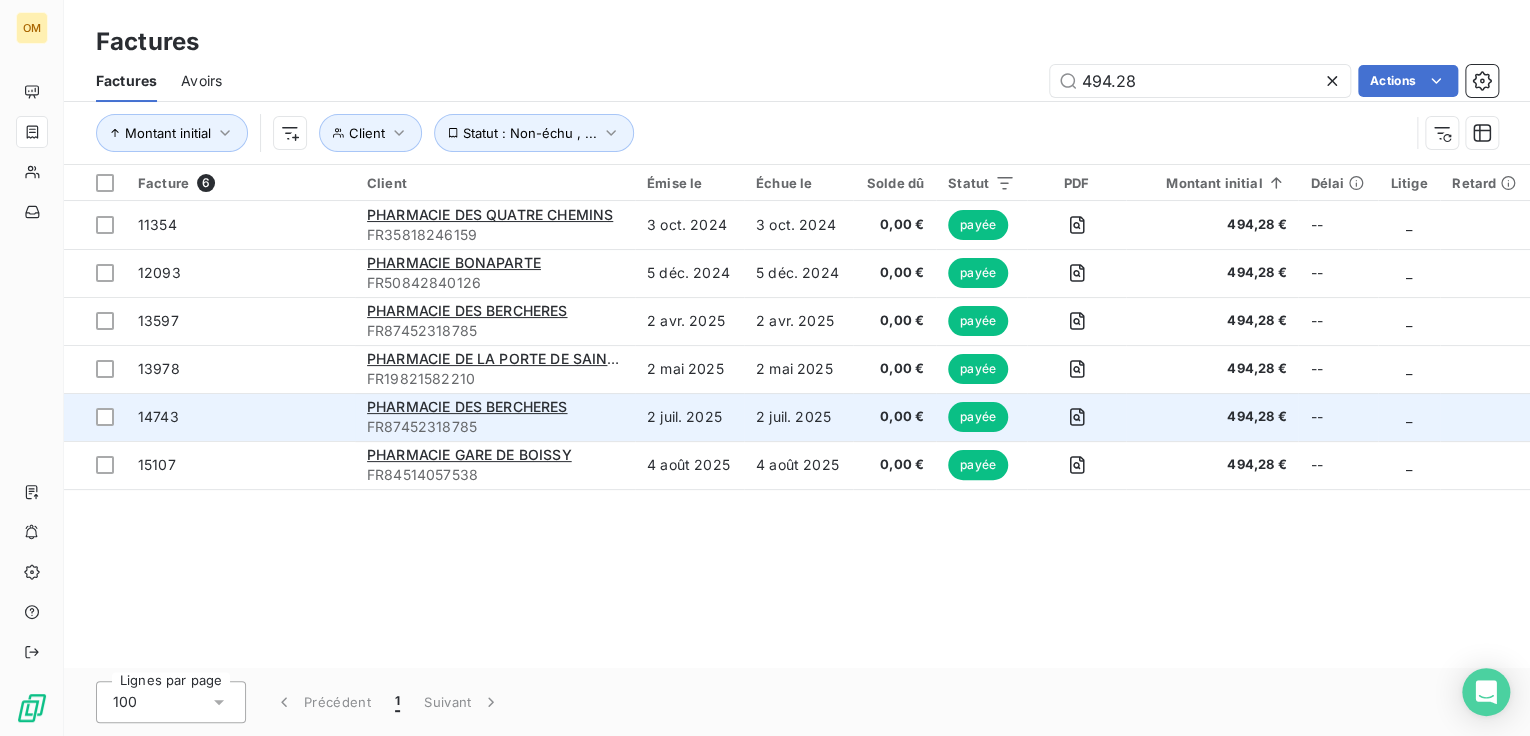 click on "payée" at bounding box center (978, 417) 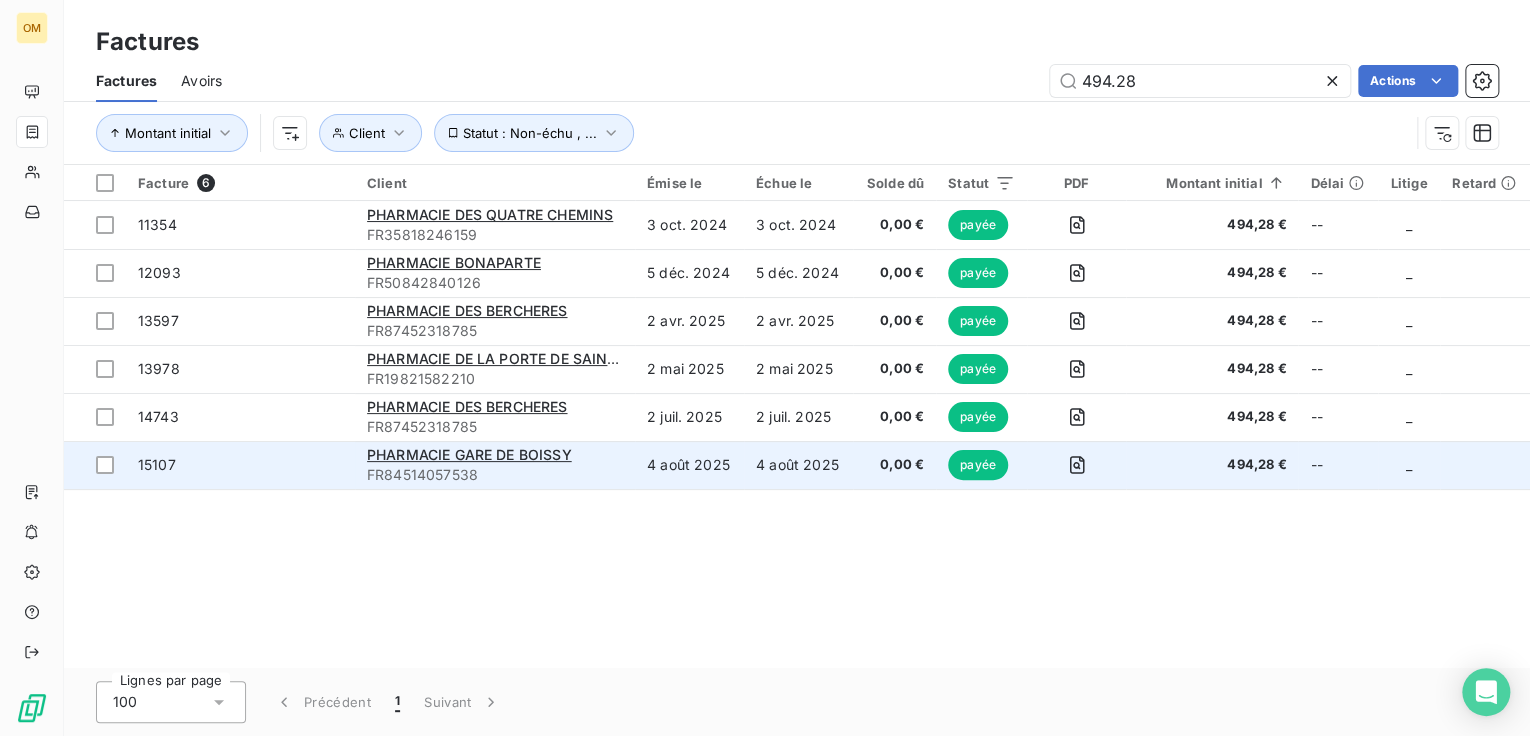 click on "payée" at bounding box center [978, 465] 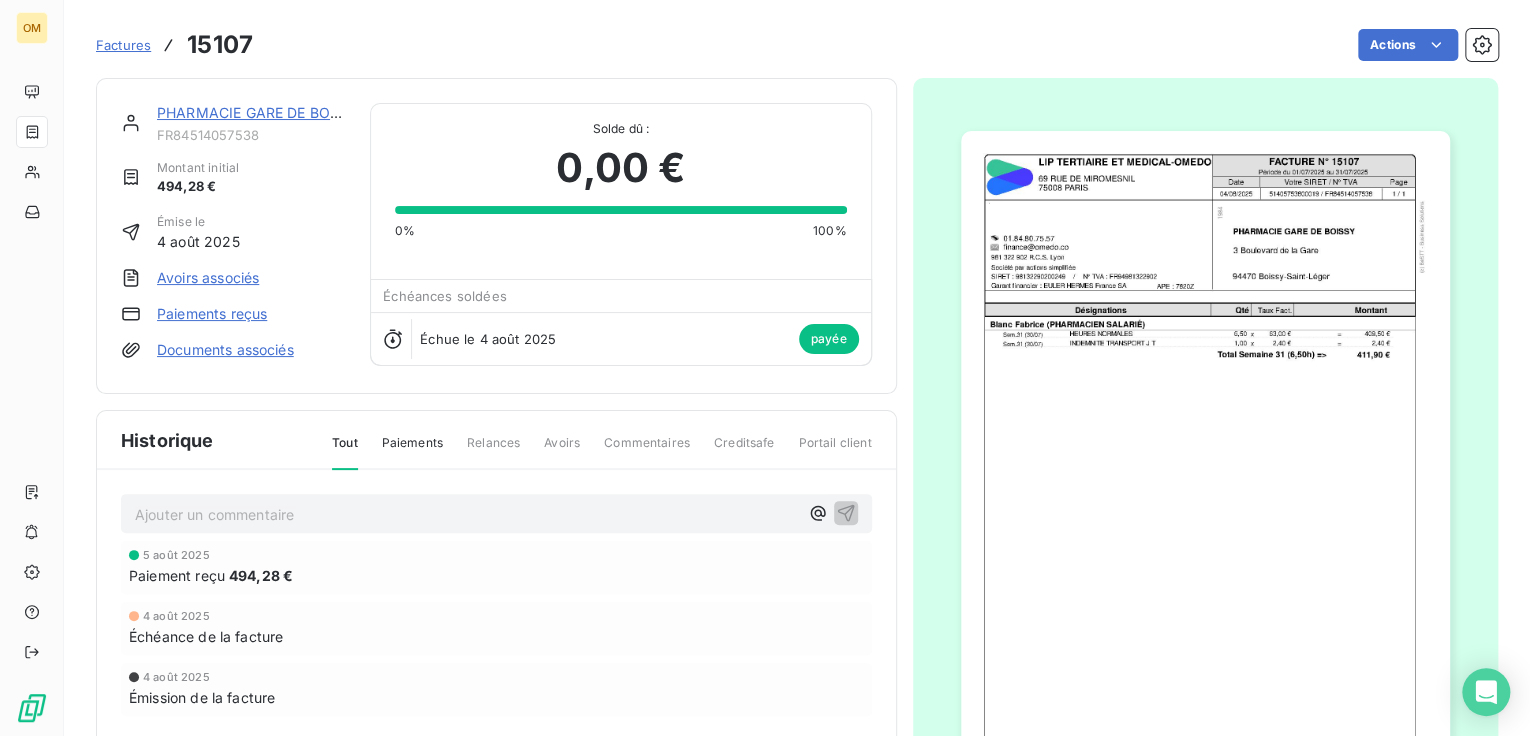 click on "494,28 €" at bounding box center [261, 575] 